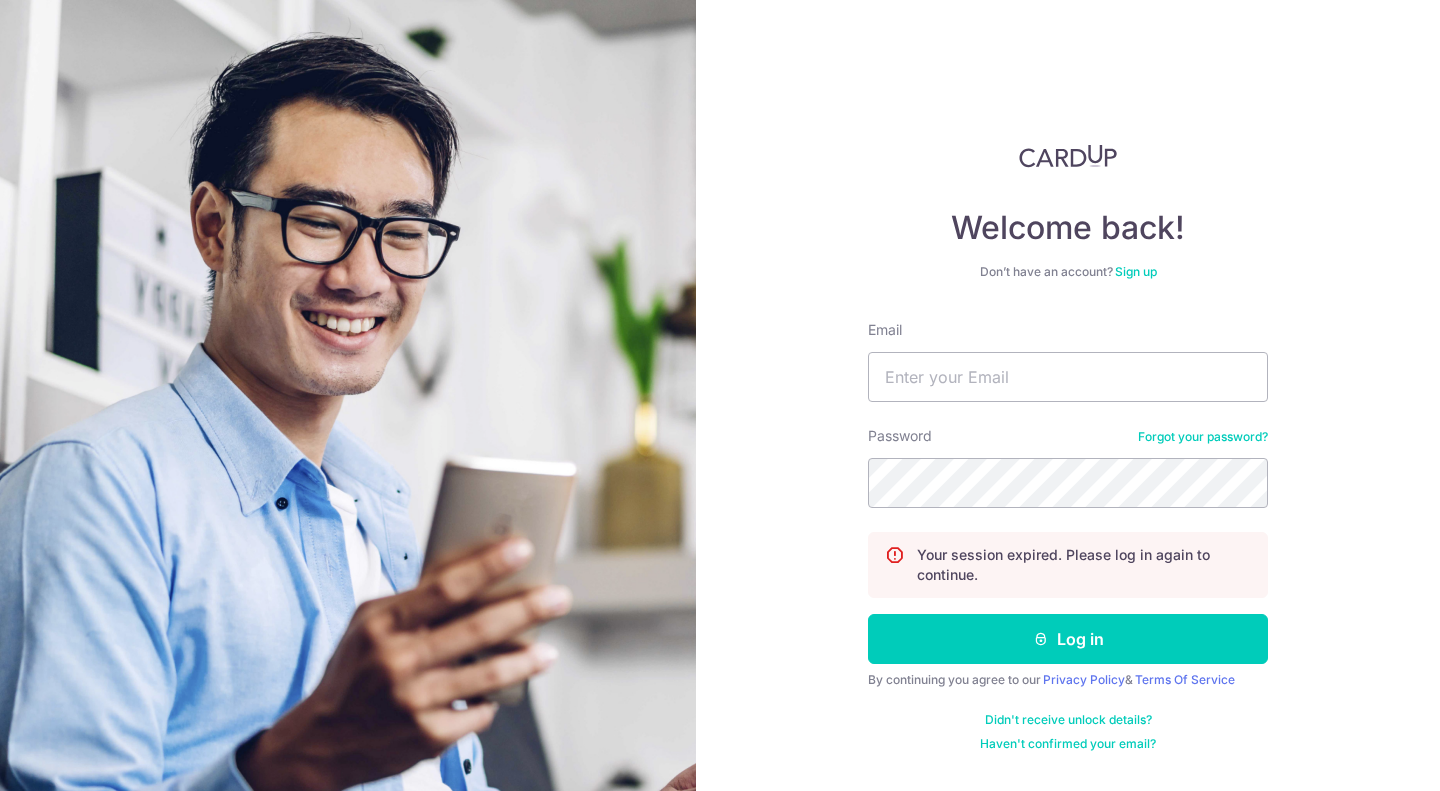 scroll, scrollTop: 0, scrollLeft: 0, axis: both 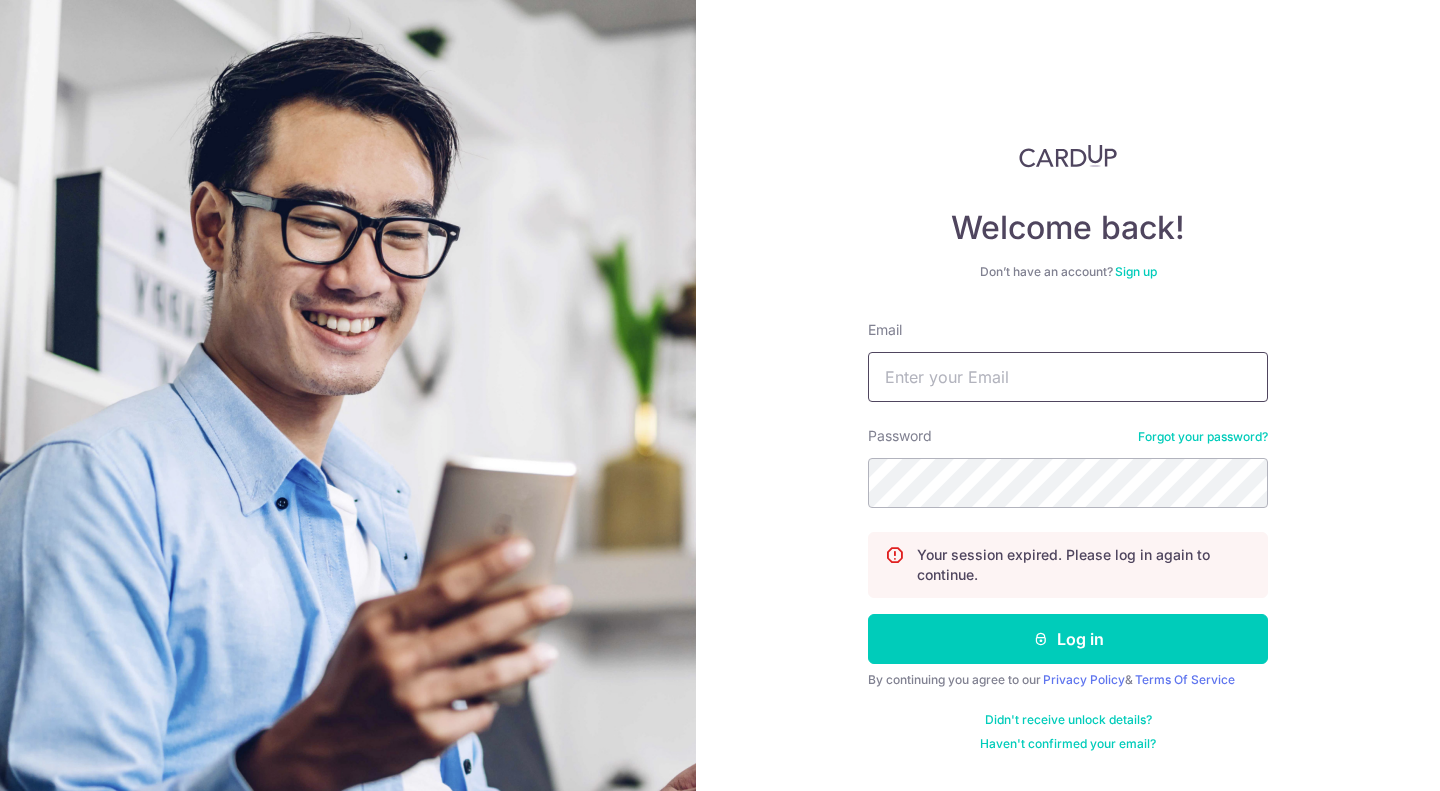 type on "tyccapitalmgmt@[EMAIL]" 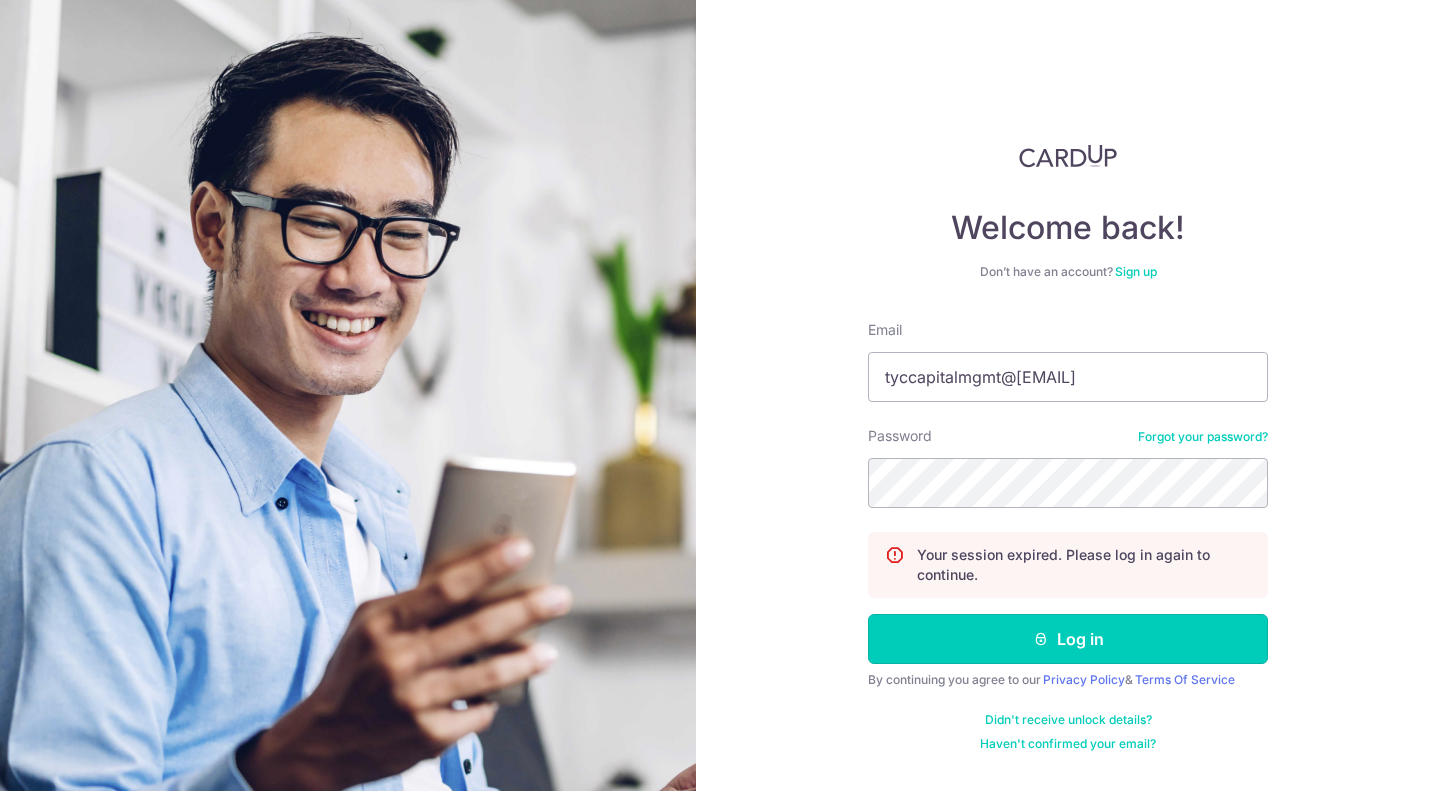 click on "Log in" at bounding box center (1068, 639) 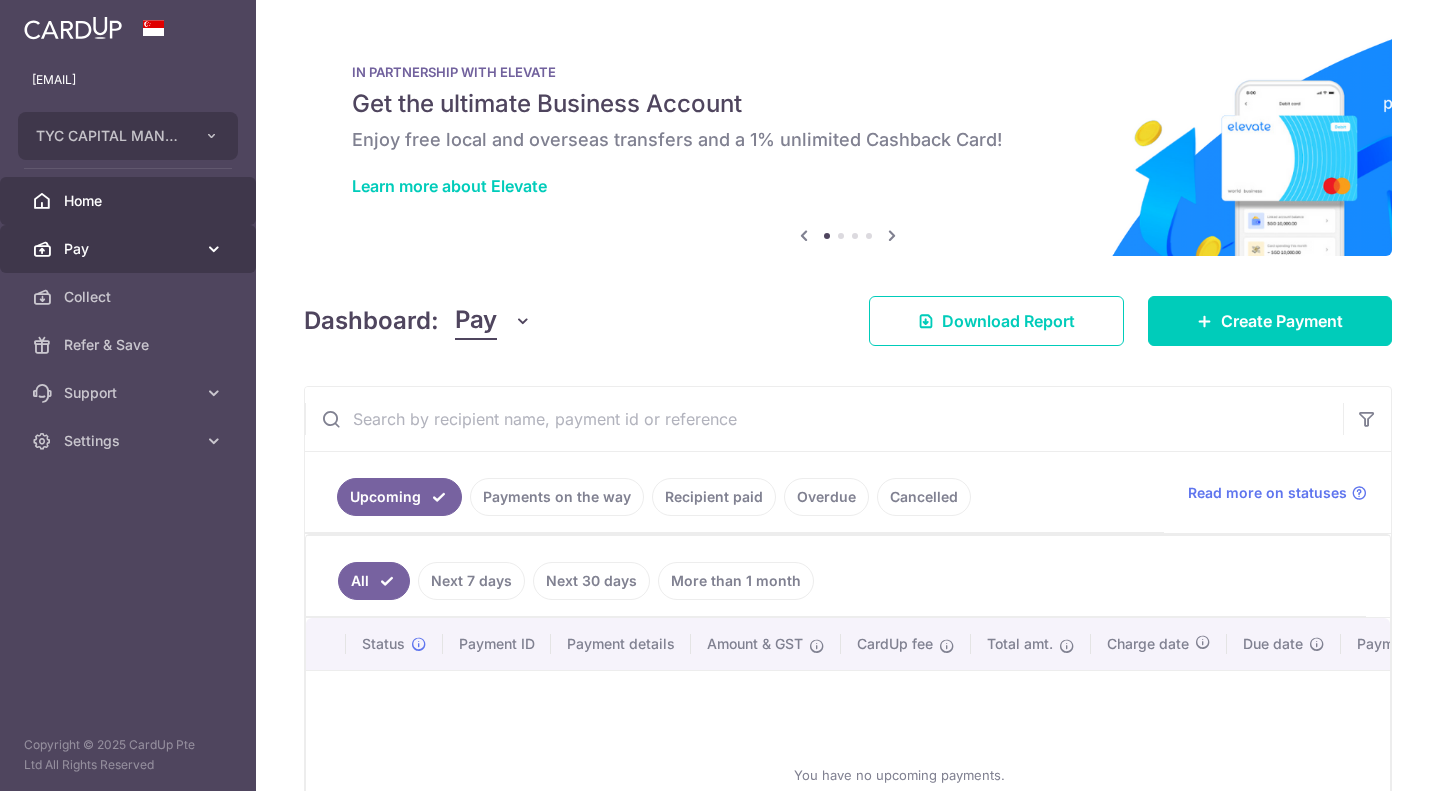 scroll, scrollTop: 0, scrollLeft: 0, axis: both 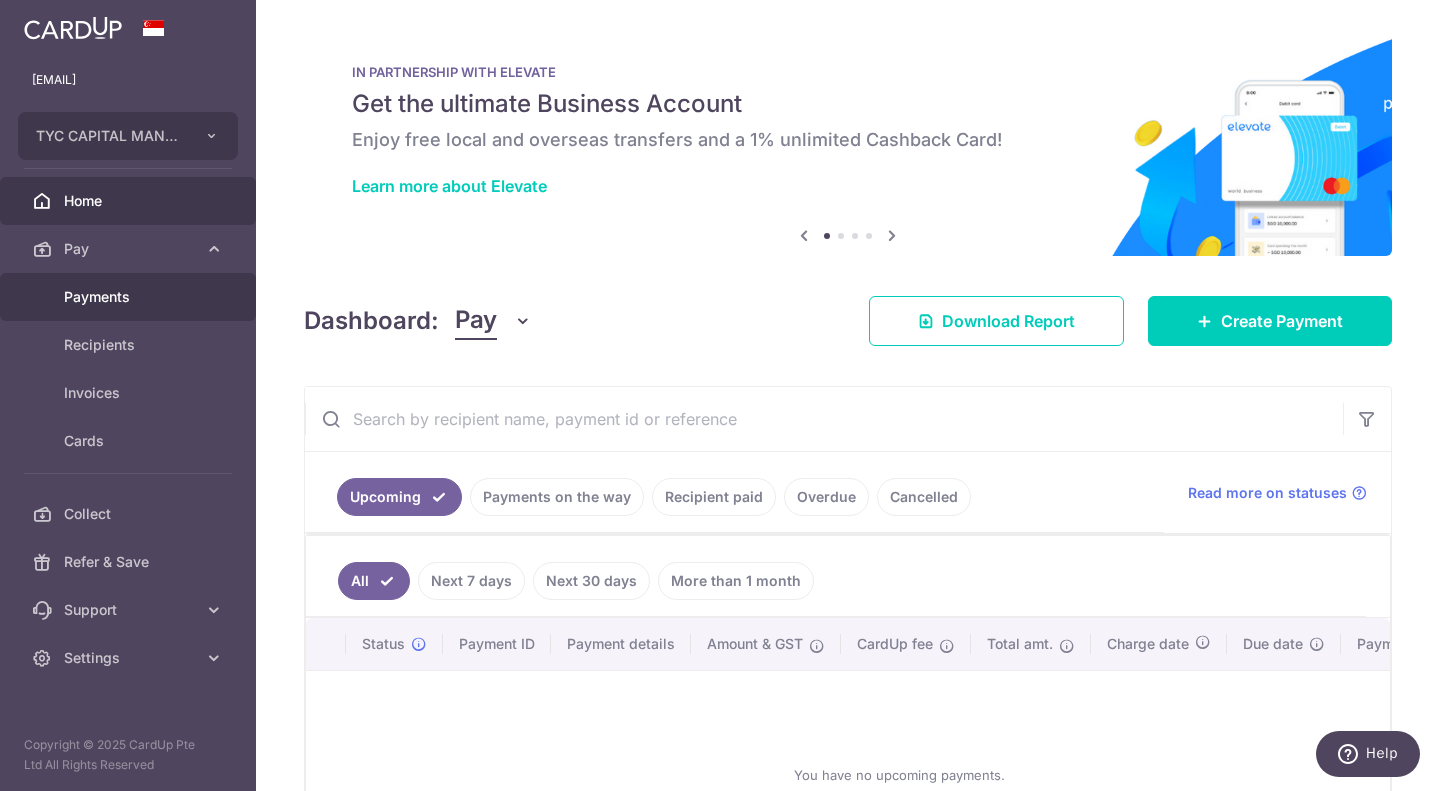 click on "Payments" at bounding box center (130, 297) 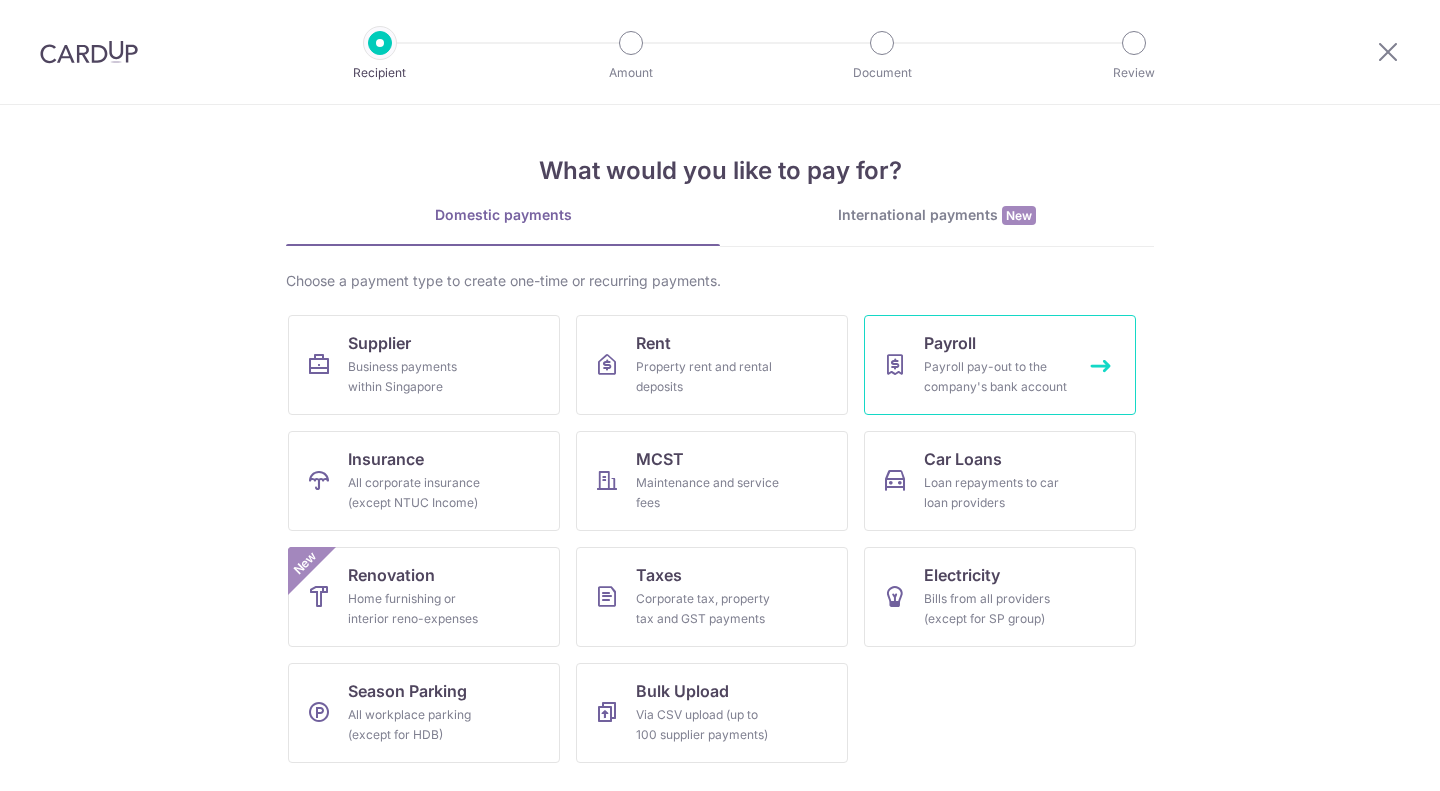 scroll, scrollTop: 0, scrollLeft: 0, axis: both 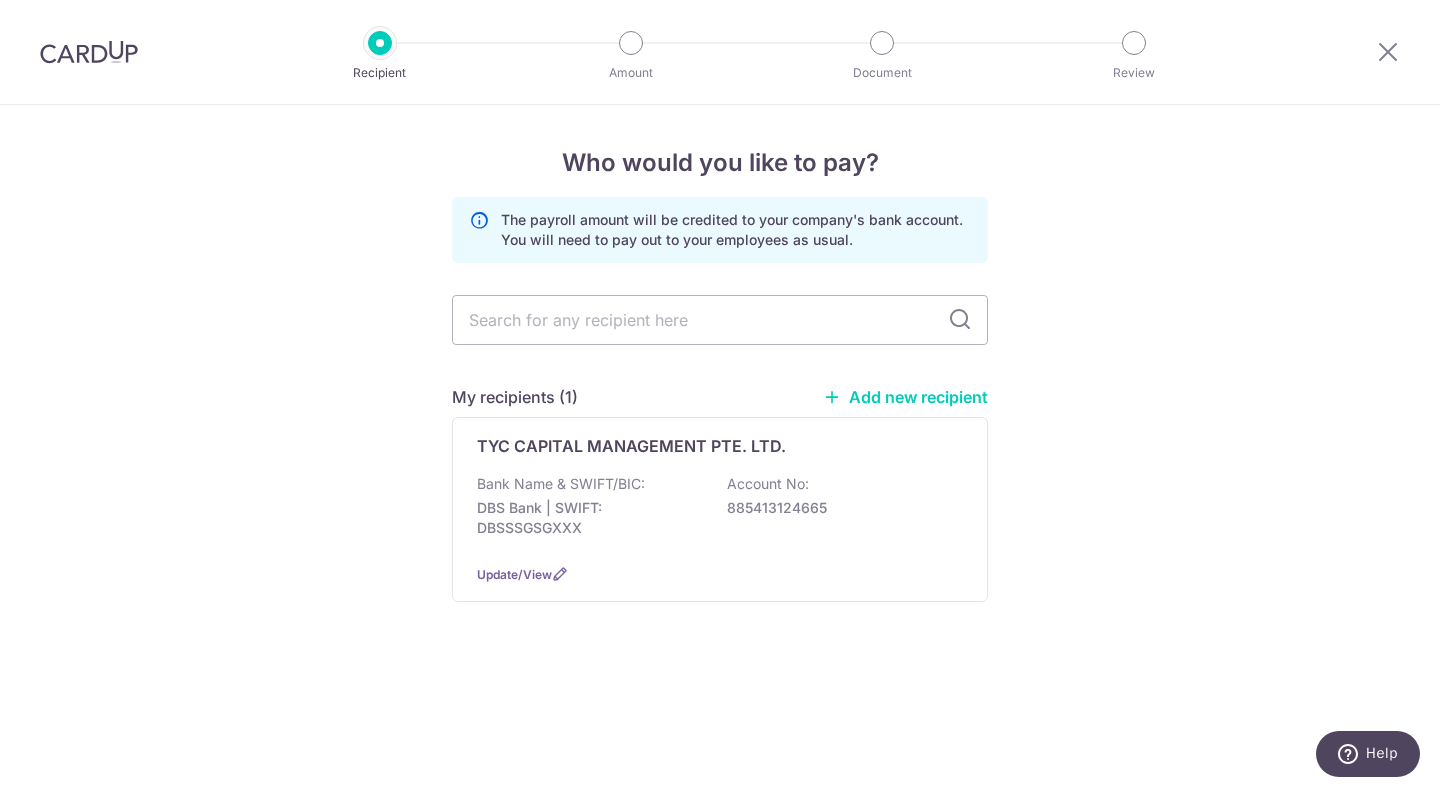 click on "Who would you like to pay?
The payroll amount will be credited to your company's bank account. You will need to pay out to your employees as usual.
My recipients (1)
Add new recipient
TYC CAPITAL MANAGEMENT PTE. LTD.
Bank Name & SWIFT/BIC:
DBS Bank | SWIFT: DBSSSGSGXXX
Account No:
885413124665
Update/View" at bounding box center (720, 448) 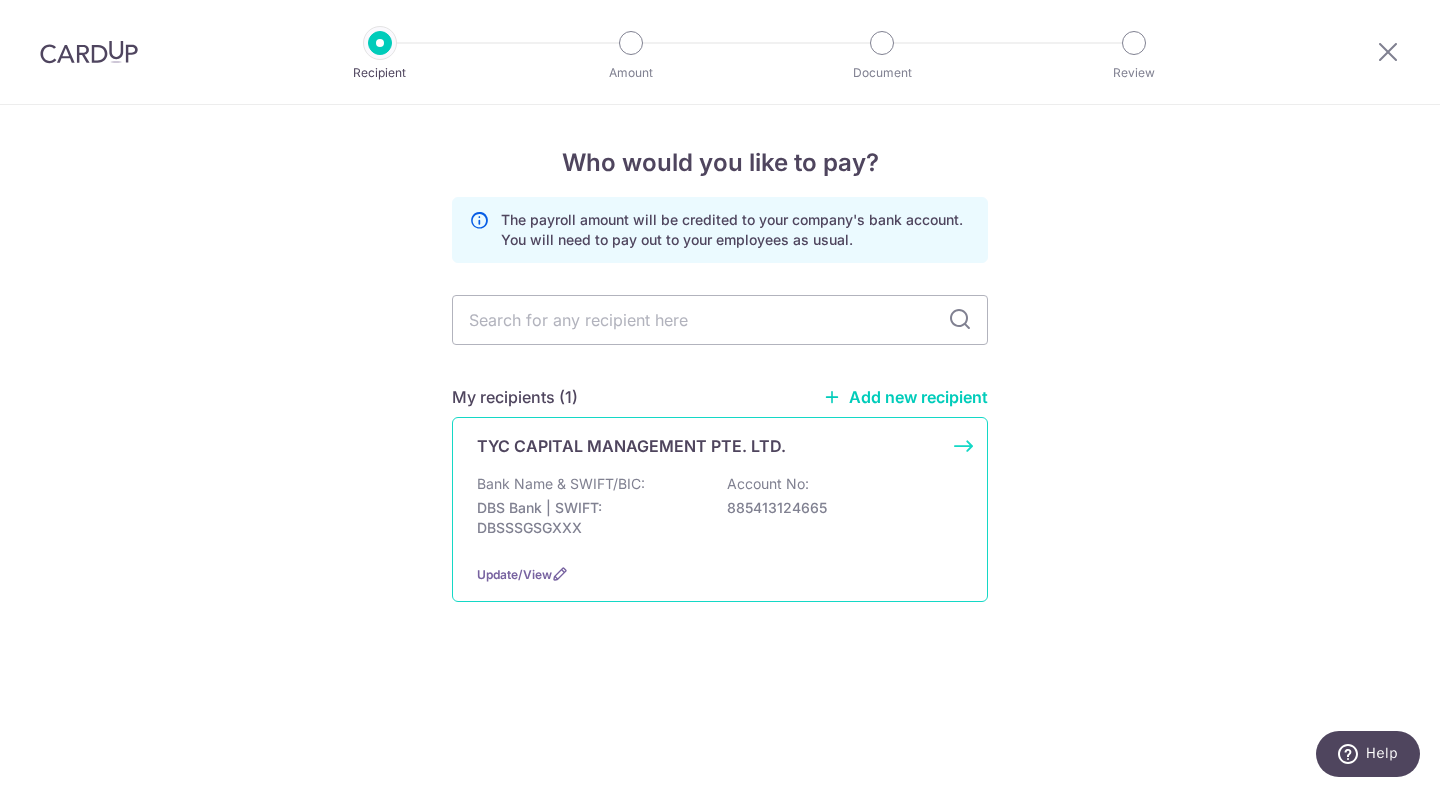 click on "TYC CAPITAL MANAGEMENT PTE. LTD.
Bank Name & SWIFT/BIC:
DBS Bank | SWIFT: DBSSSGSGXXX
Account No:
885413124665
Update/View" at bounding box center [720, 509] 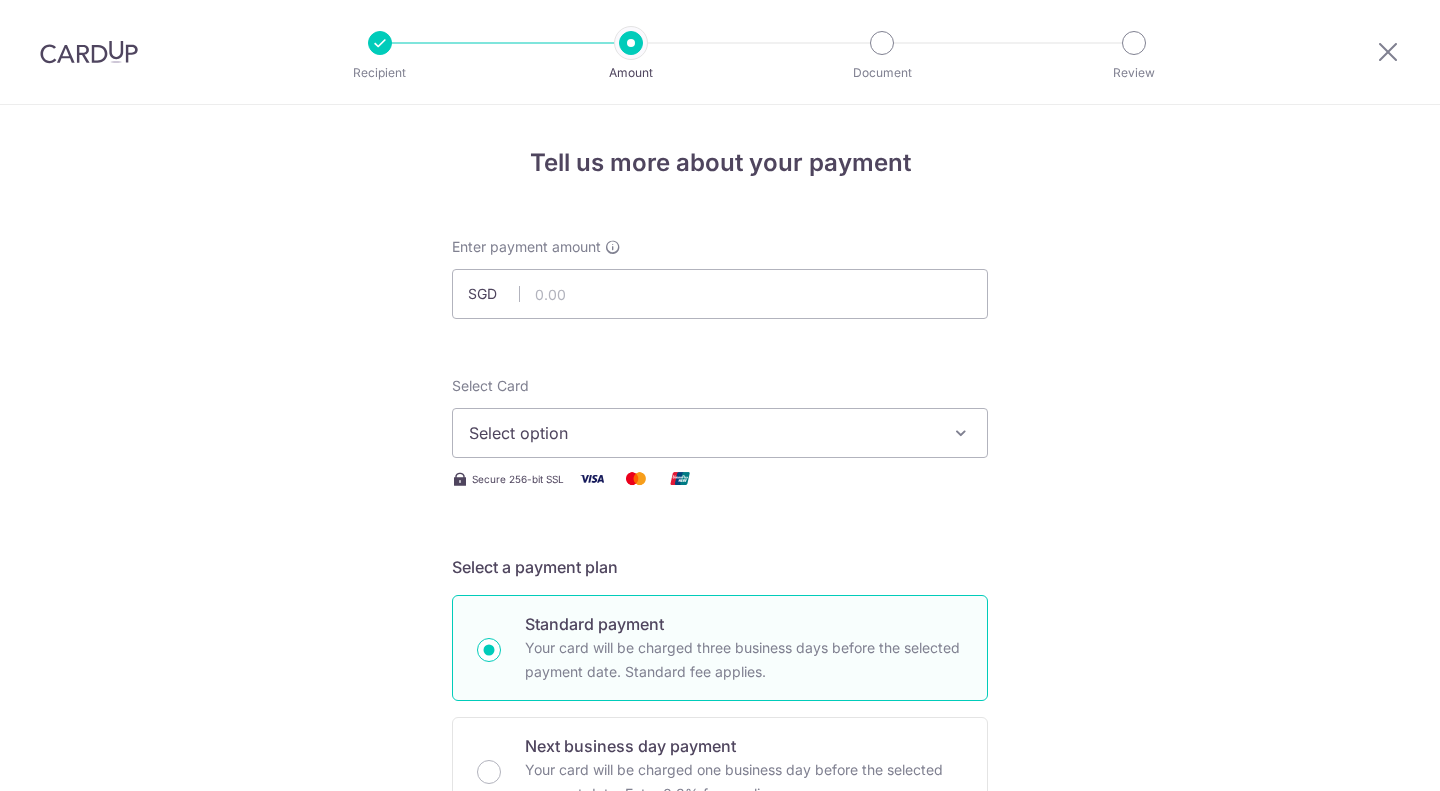 scroll, scrollTop: 0, scrollLeft: 0, axis: both 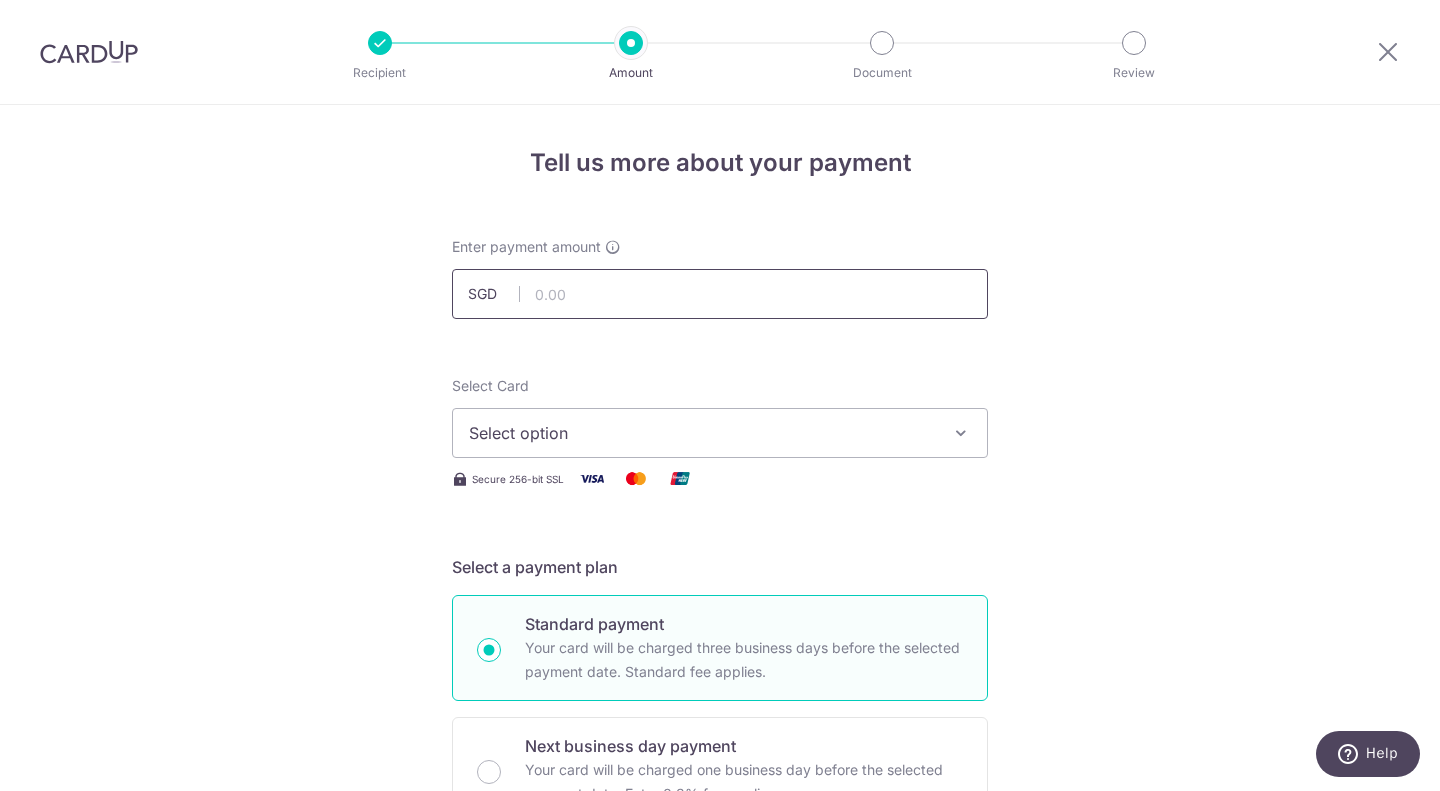 click at bounding box center [720, 294] 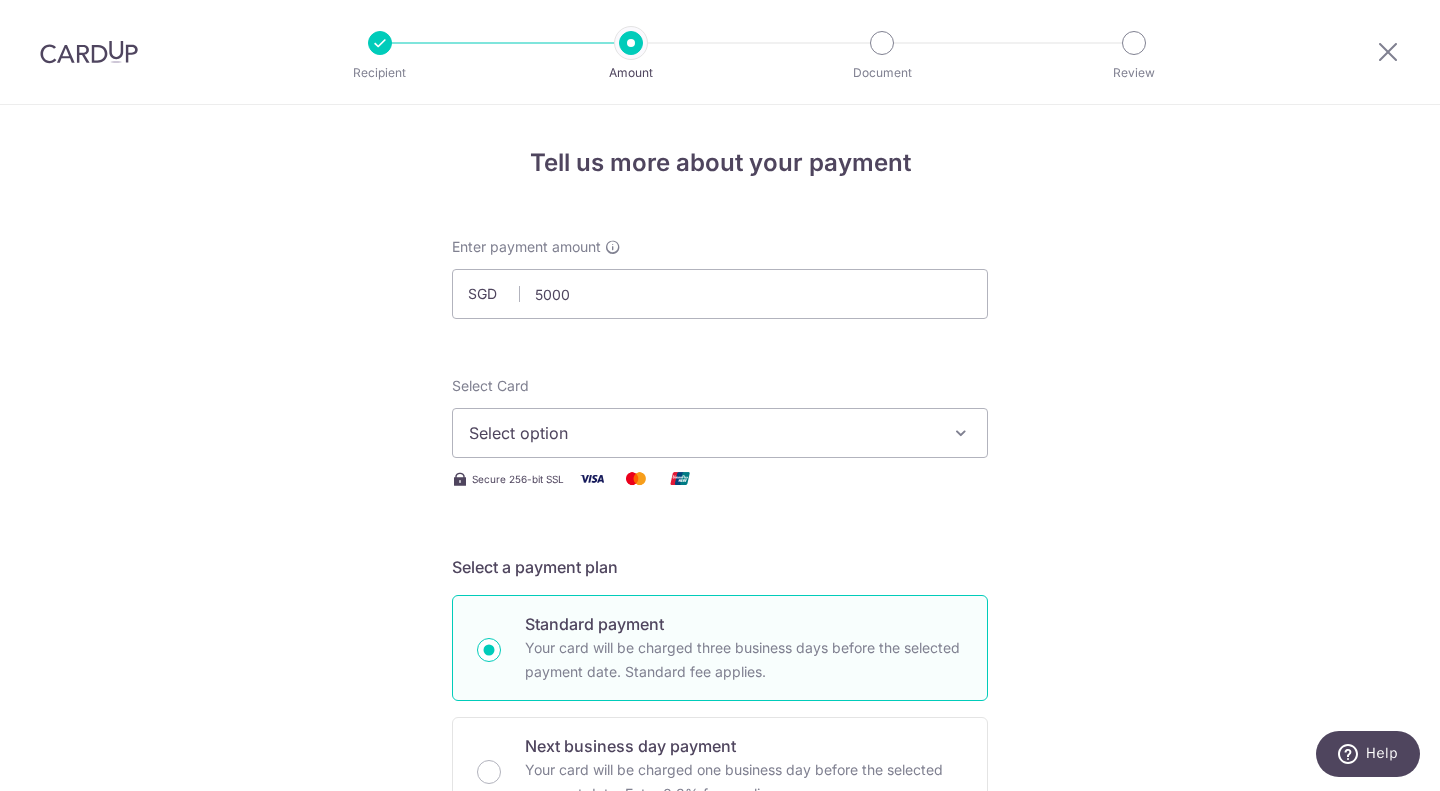 type on "5,000.00" 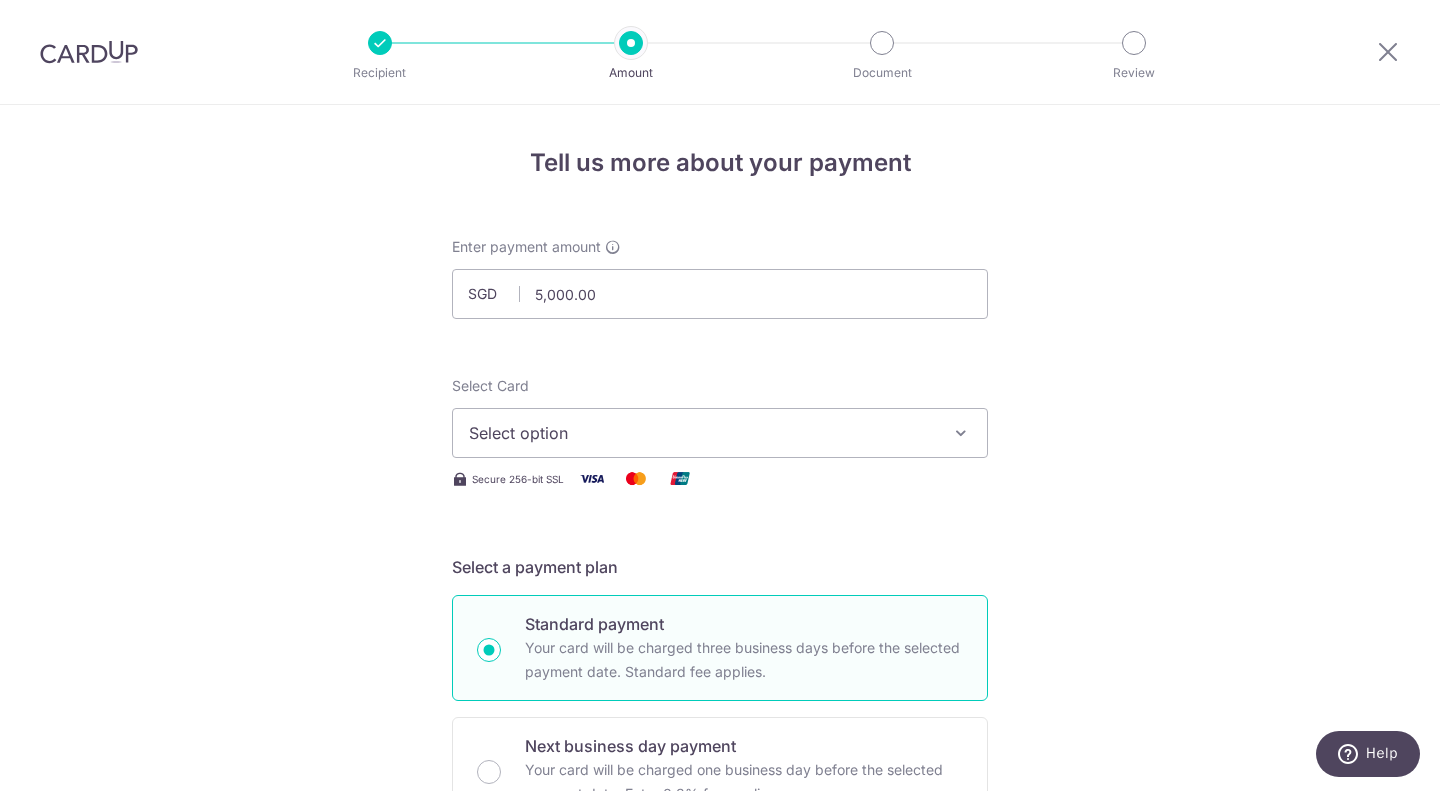 click on "Tell us more about your payment
Enter payment amount
SGD
5,000.00
5000.00
Select Card
Select option
Add credit card
Your Cards
**** 5204
**** 2606
**** 9297
Secure 256-bit SSL
Text
New card details
Card" at bounding box center (720, 1066) 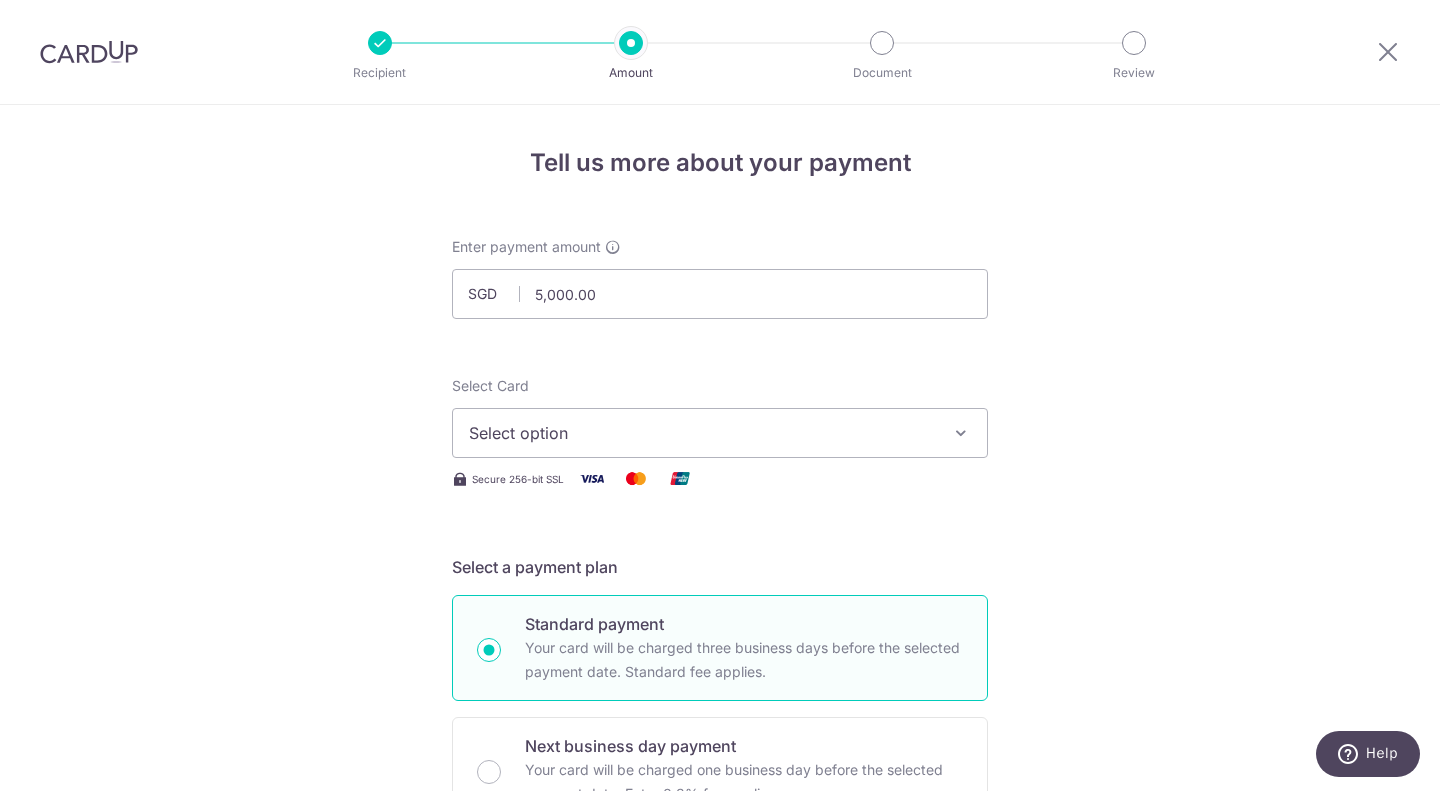 click on "Select option" at bounding box center [720, 433] 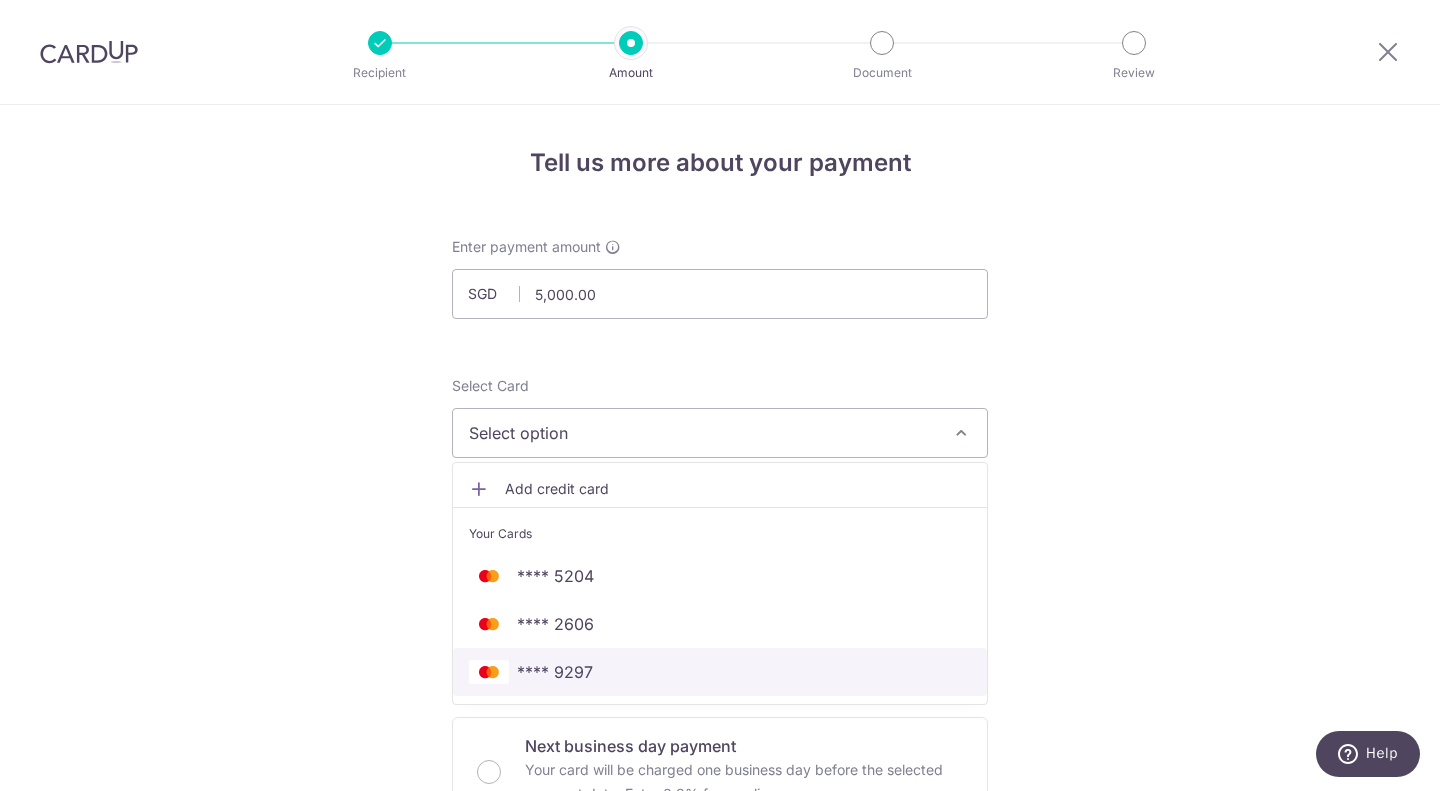 click on "**** 9297" at bounding box center (720, 672) 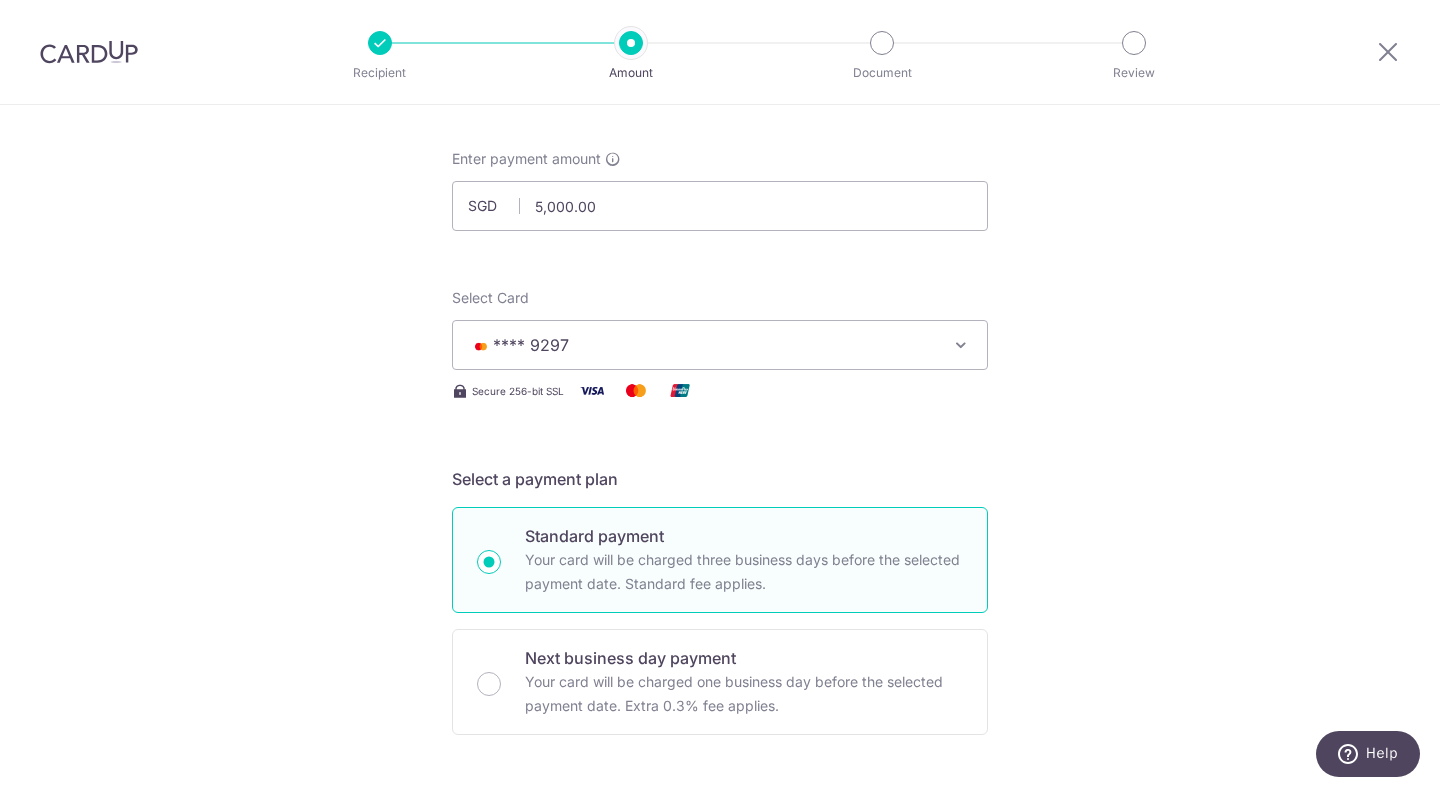 scroll, scrollTop: 100, scrollLeft: 0, axis: vertical 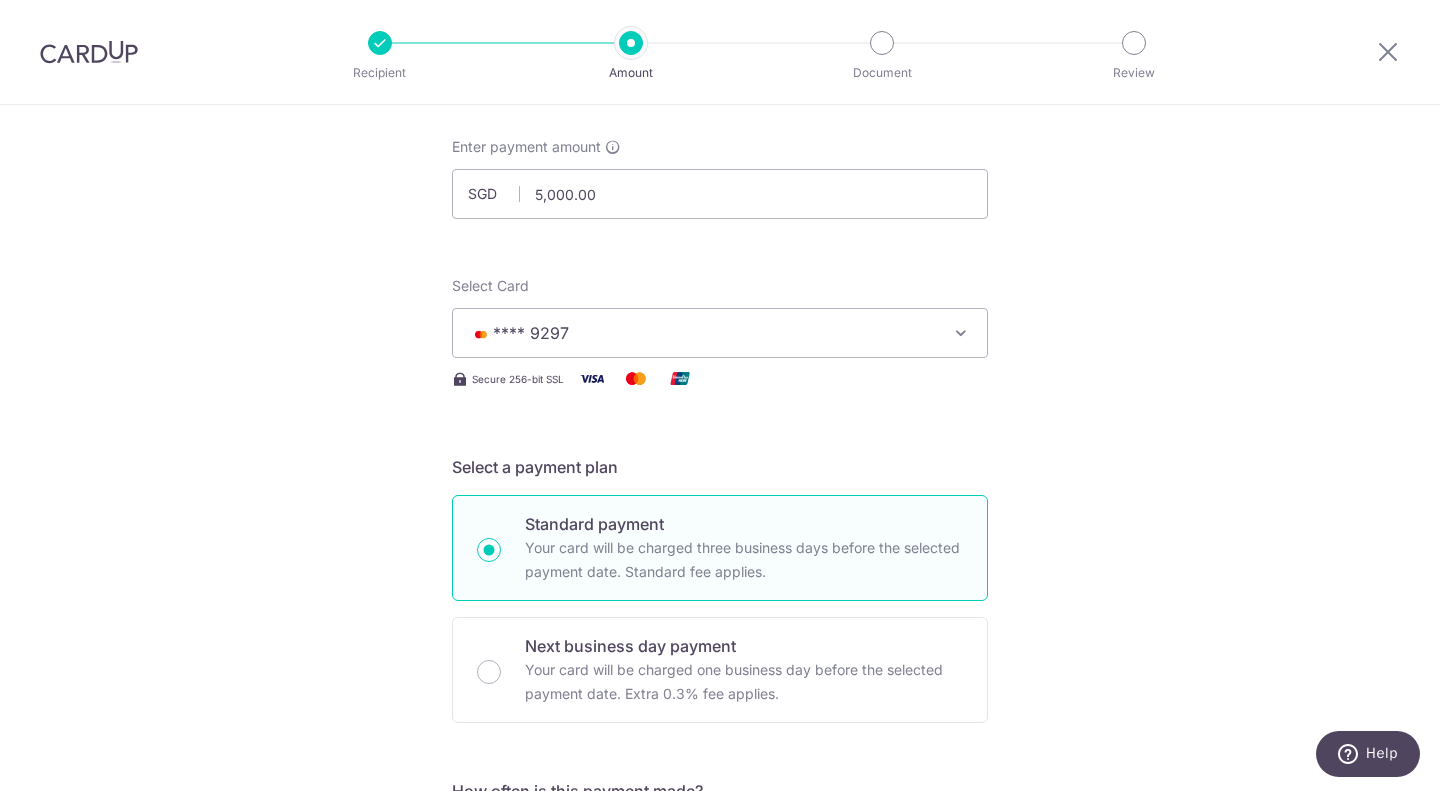 click on "Your card will be charged one business day before the selected payment date. Extra 0.3% fee applies." at bounding box center [744, 682] 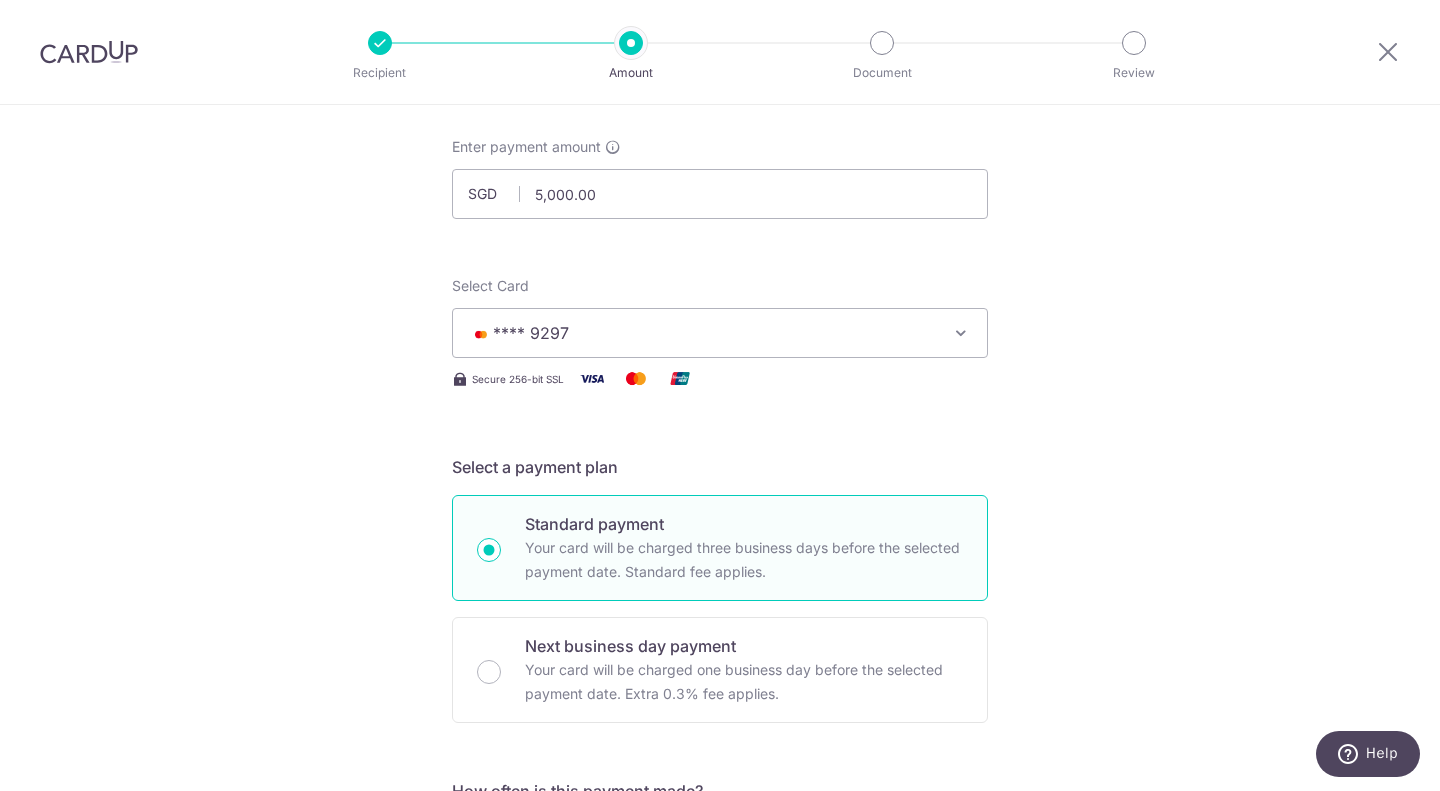 click on "Next business day payment
Your card will be charged one business day before the selected payment date. Extra 0.3% fee applies." at bounding box center (489, 672) 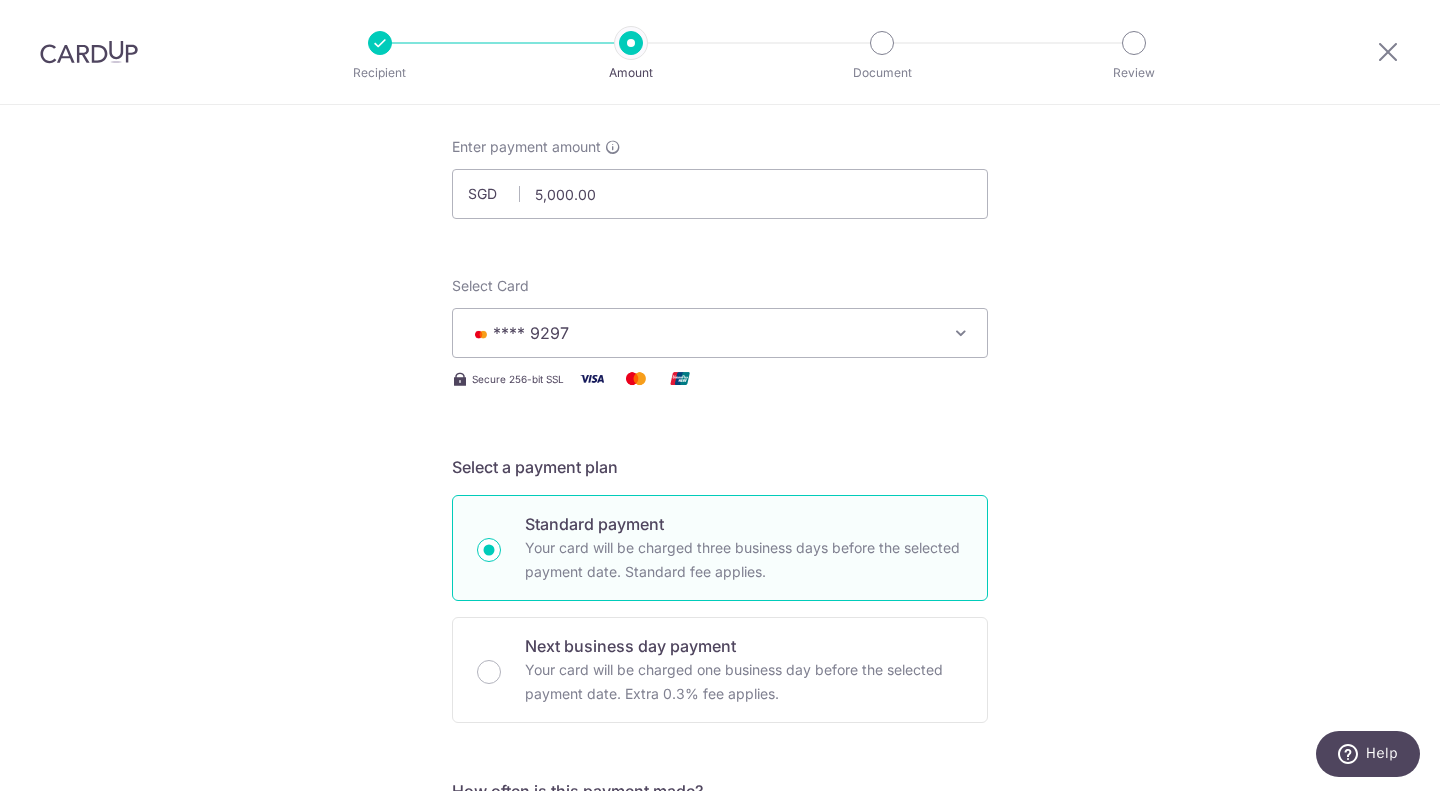 radio on "false" 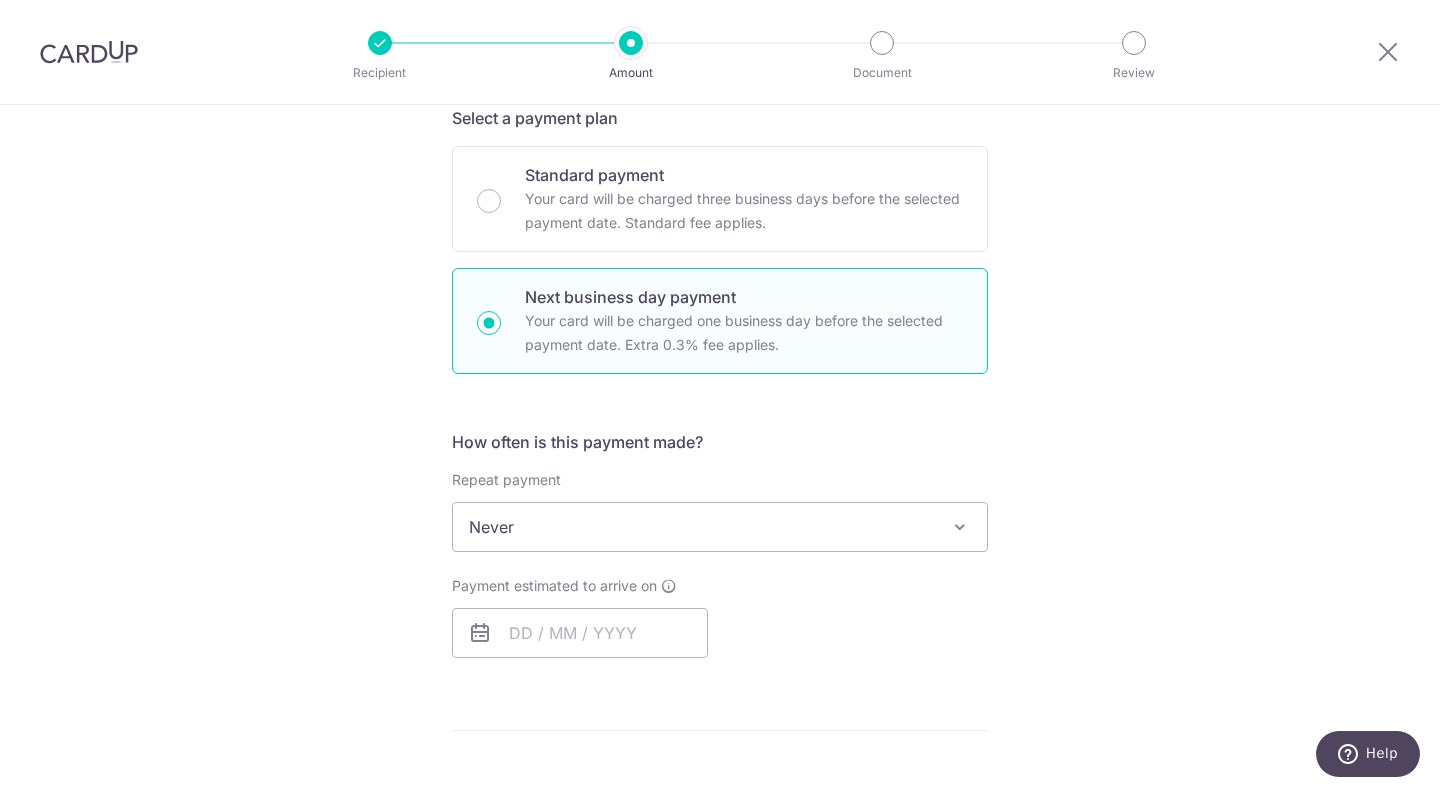 scroll, scrollTop: 600, scrollLeft: 0, axis: vertical 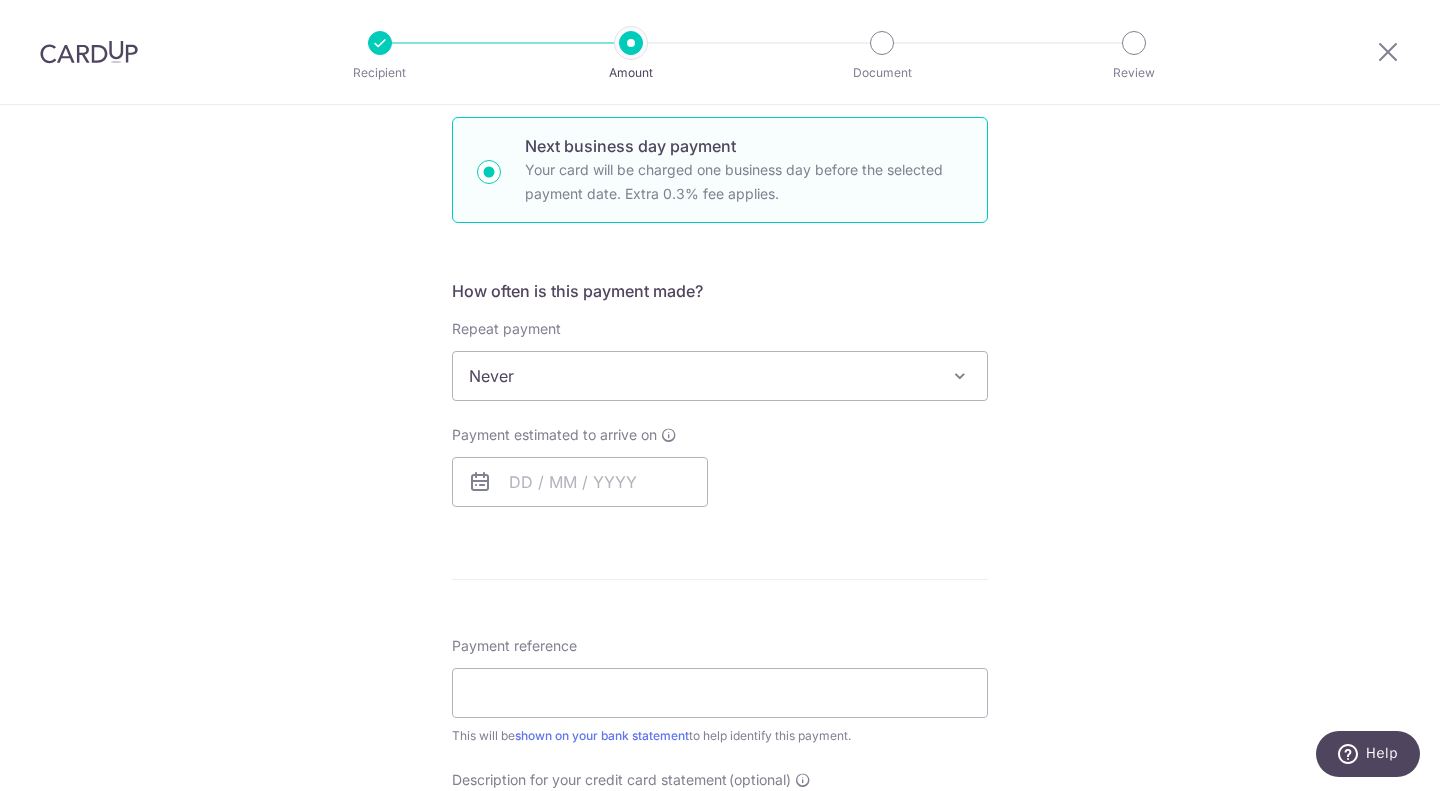 click on "Never" at bounding box center [720, 376] 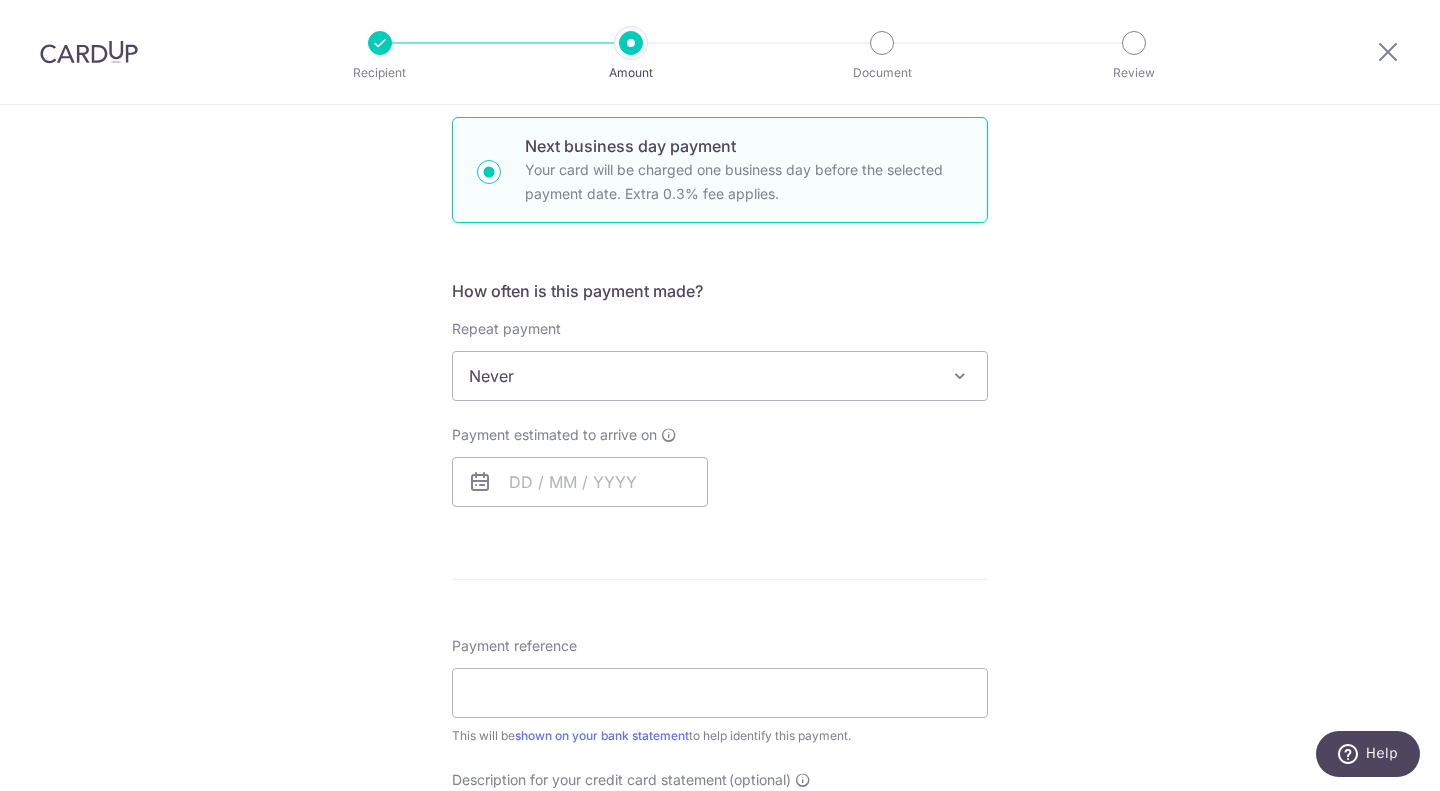 click on "Tell us more about your payment
Enter payment amount
SGD
5,000.00
5000.00
Select Card
**** 9297
Add credit card
Your Cards
**** 5204
**** 2606
**** 9297
Secure 256-bit SSL
Text
New card details
Card" at bounding box center [720, 501] 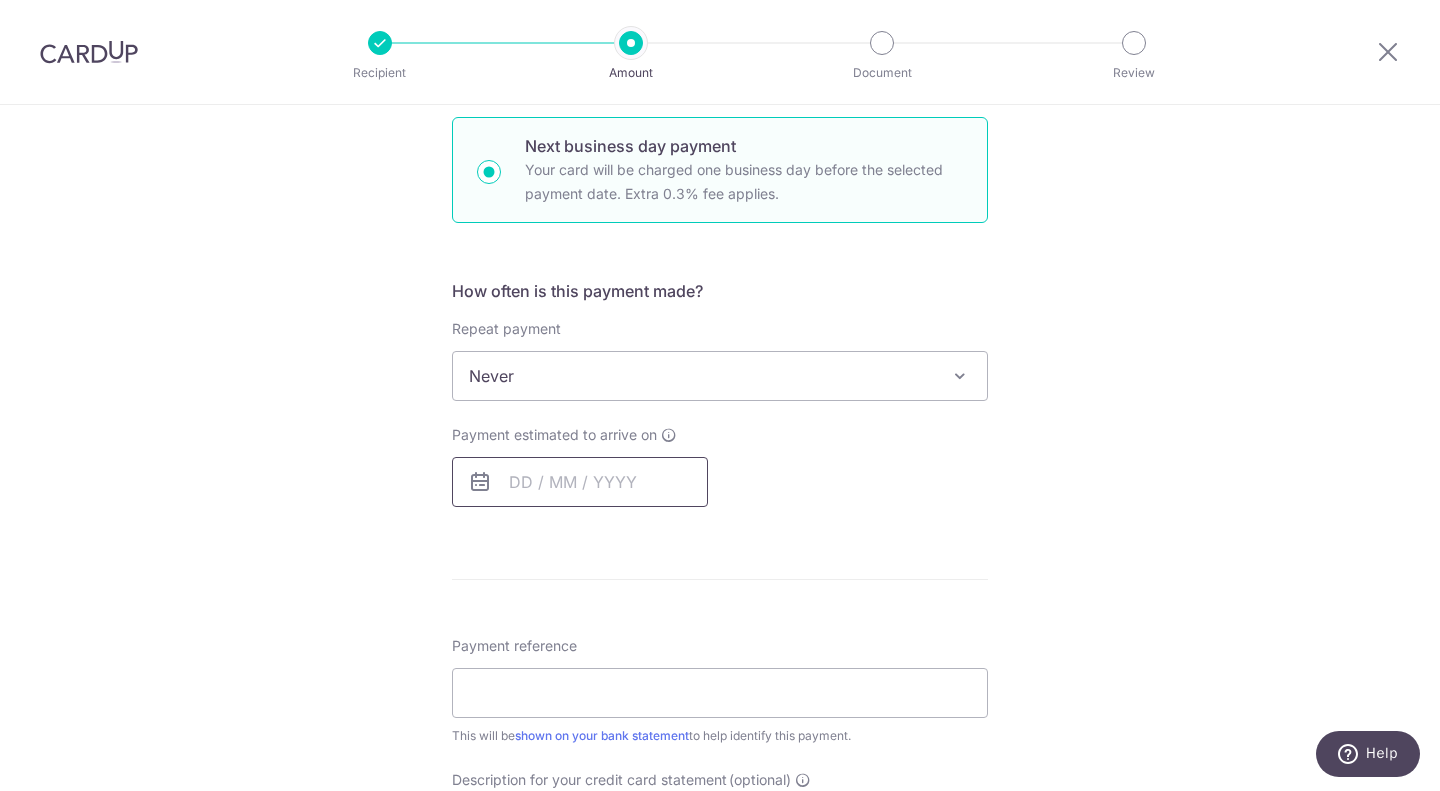 click at bounding box center [580, 482] 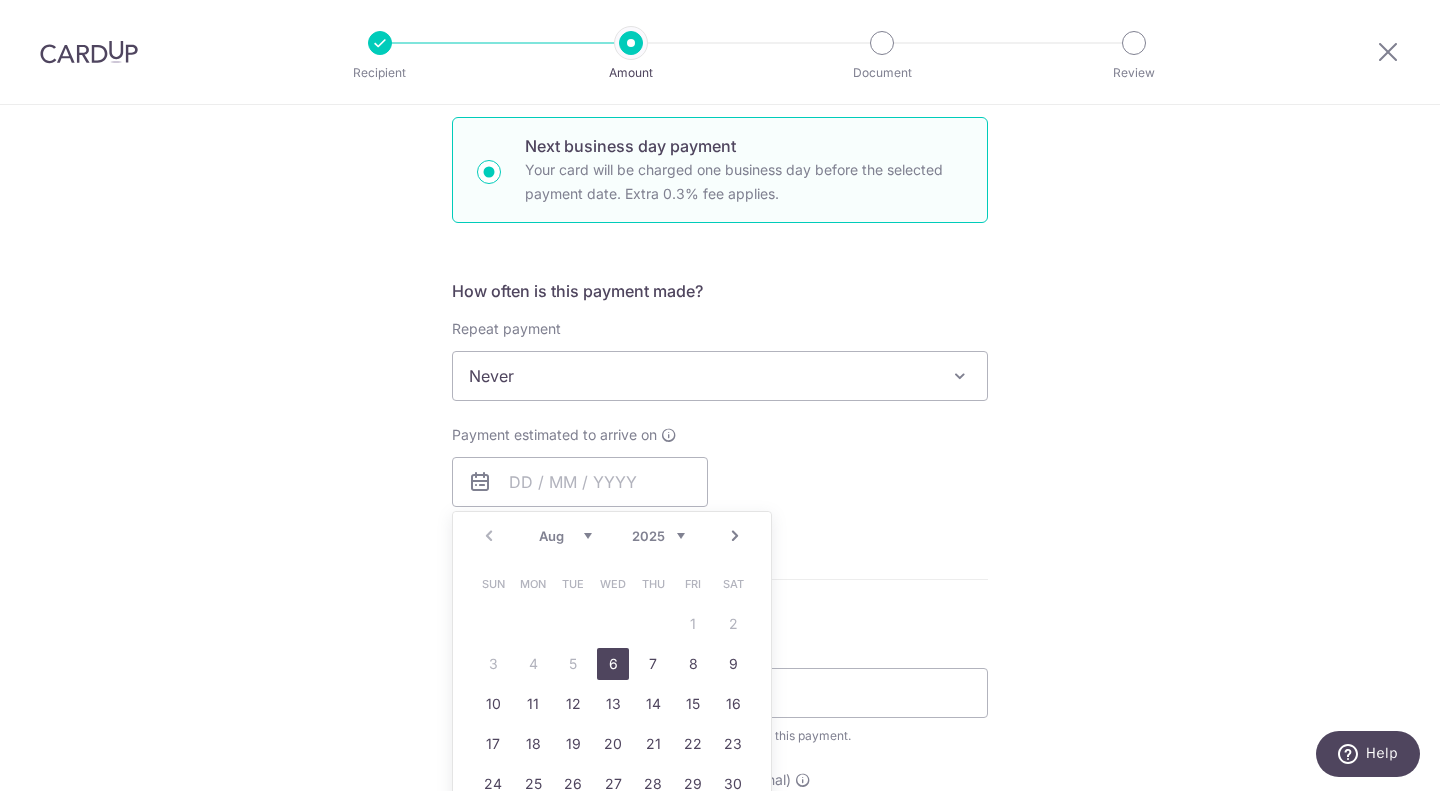 click on "6" at bounding box center (613, 664) 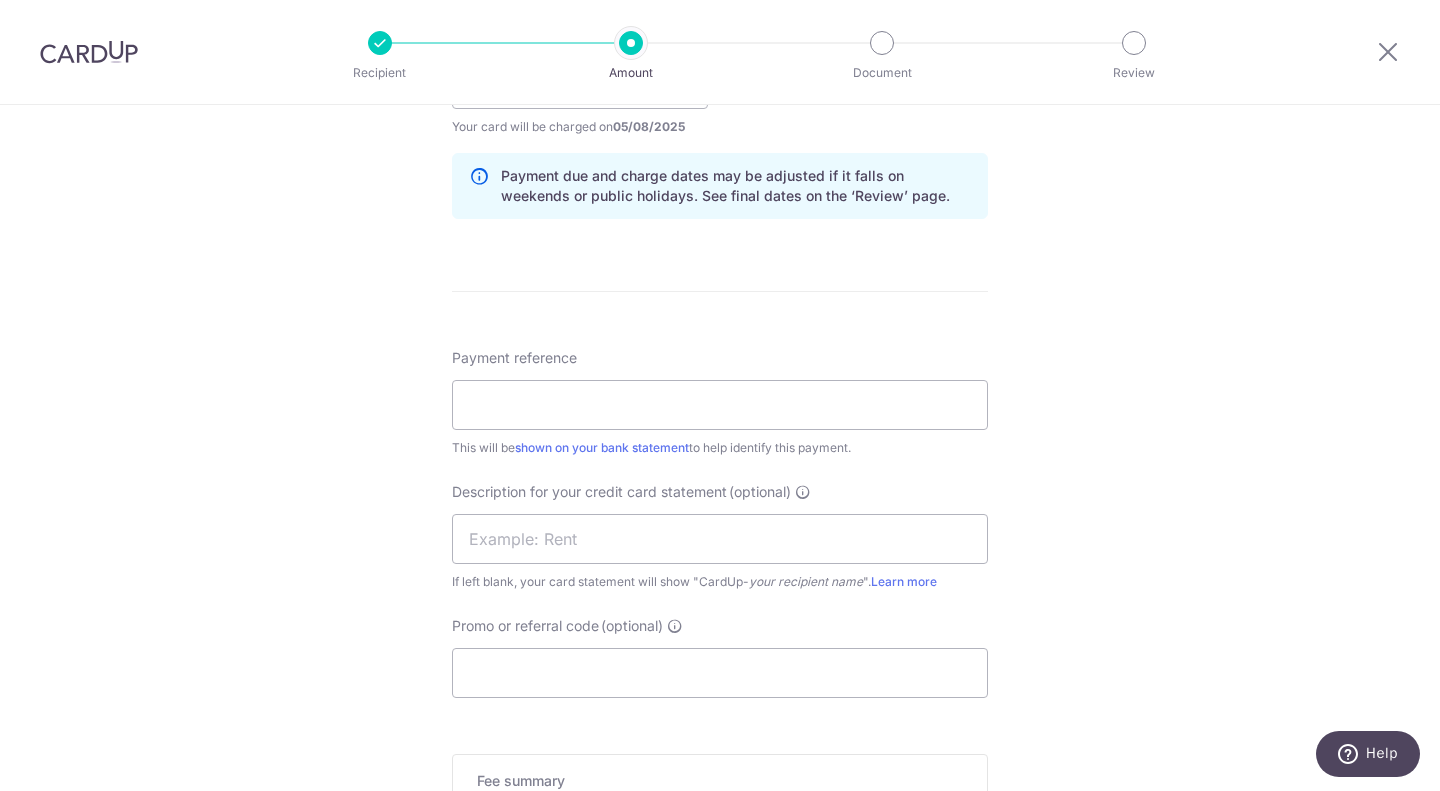 scroll, scrollTop: 1000, scrollLeft: 0, axis: vertical 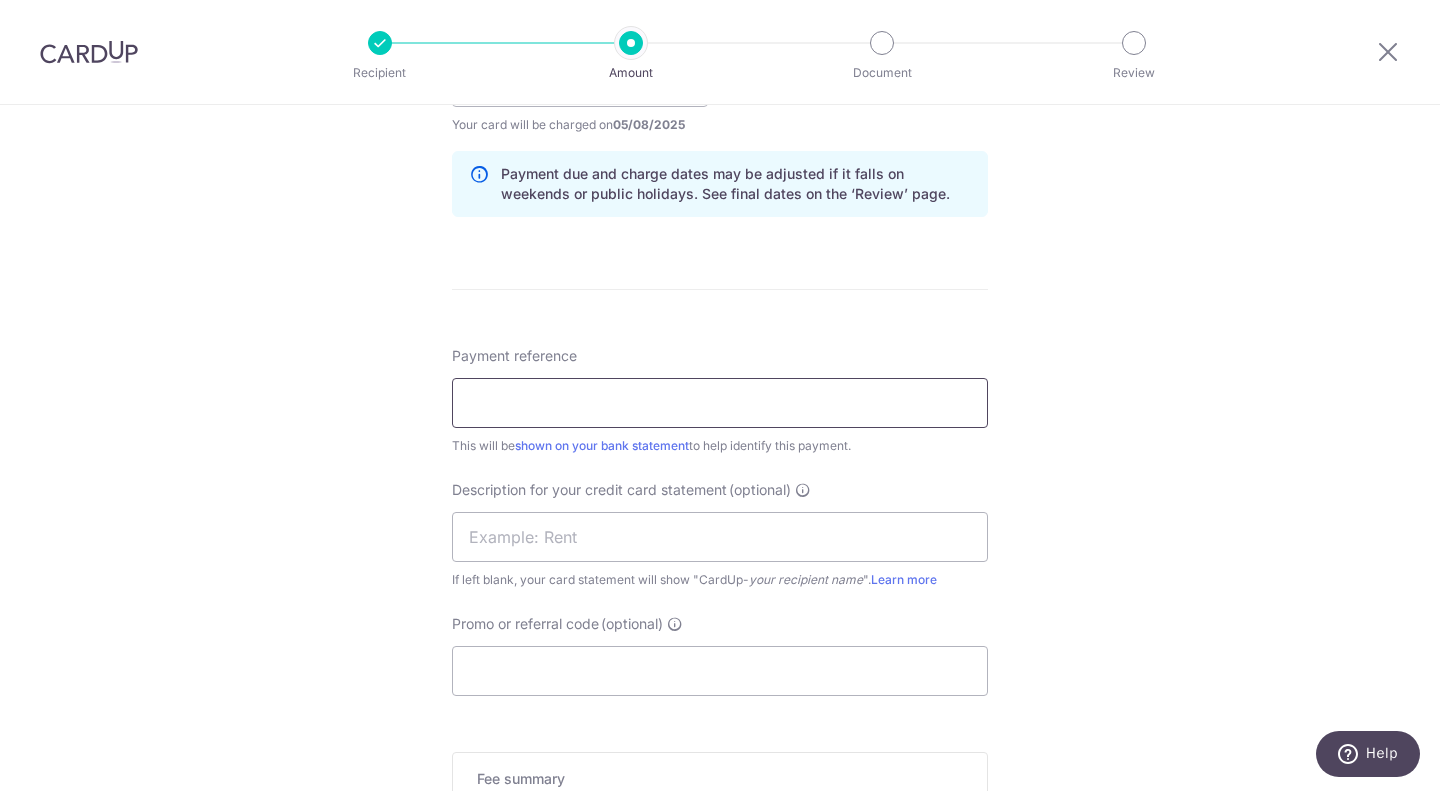 click on "Payment reference" at bounding box center (720, 403) 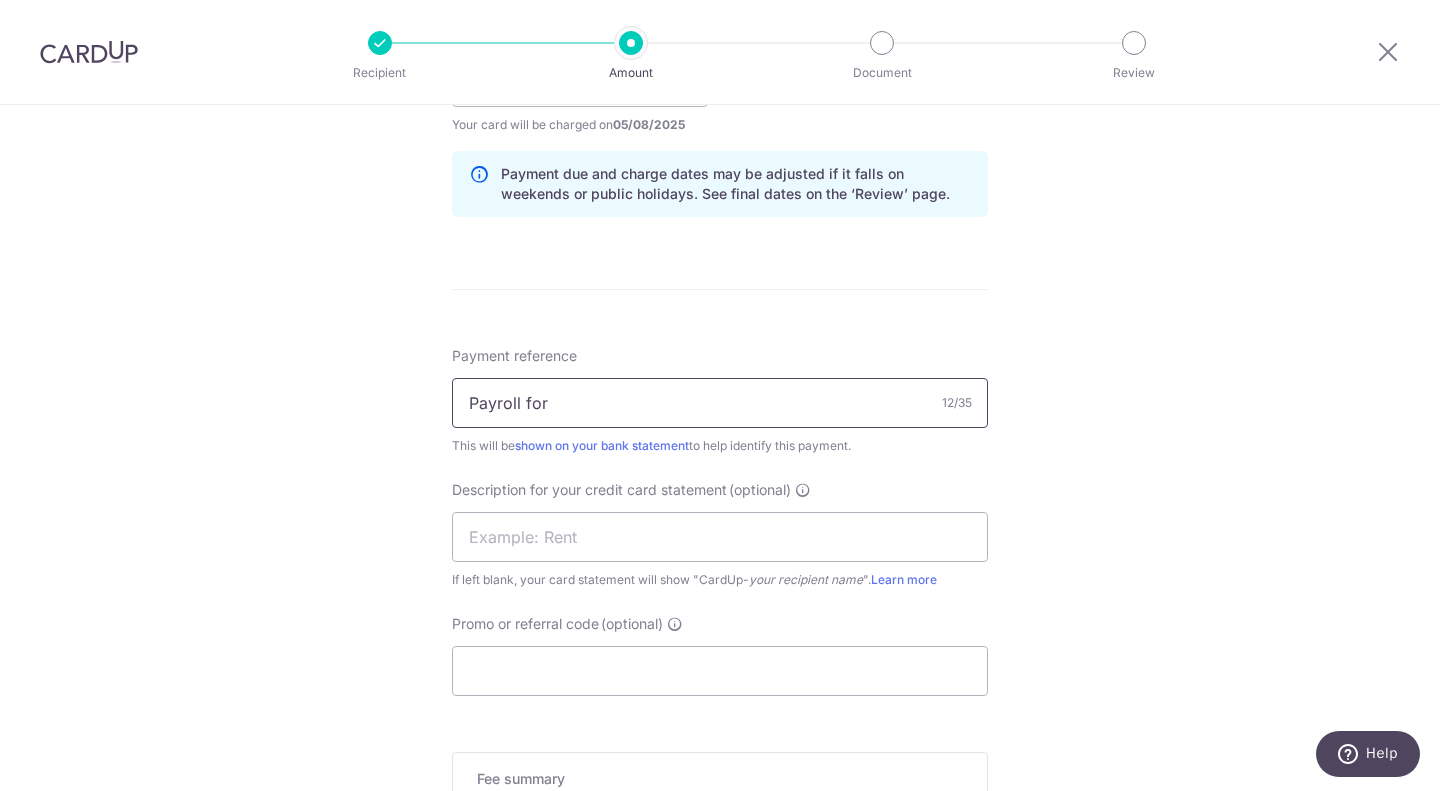 type on "Payroll" 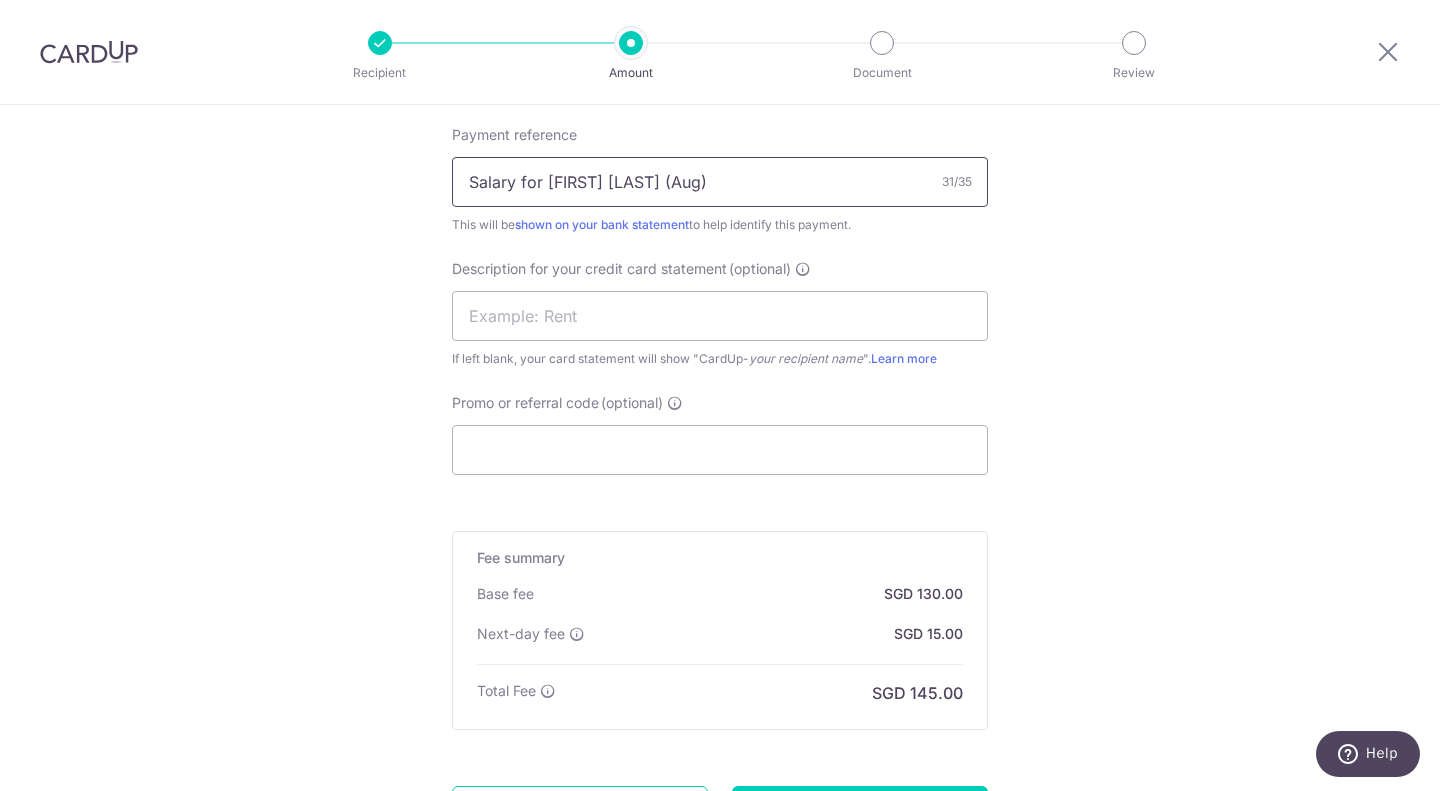 scroll, scrollTop: 1316, scrollLeft: 0, axis: vertical 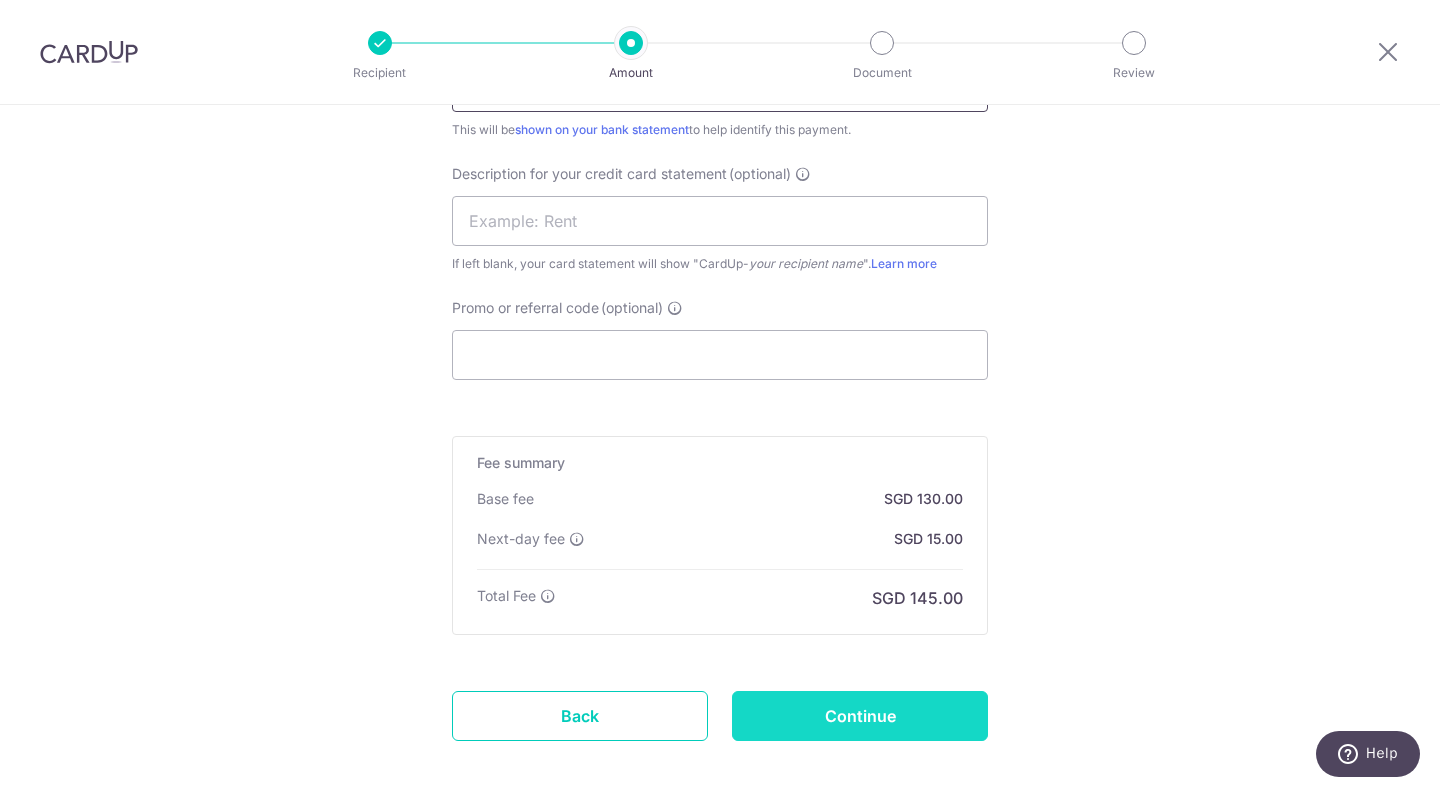 type on "Salary for [FIRST] [LAST] (Aug)" 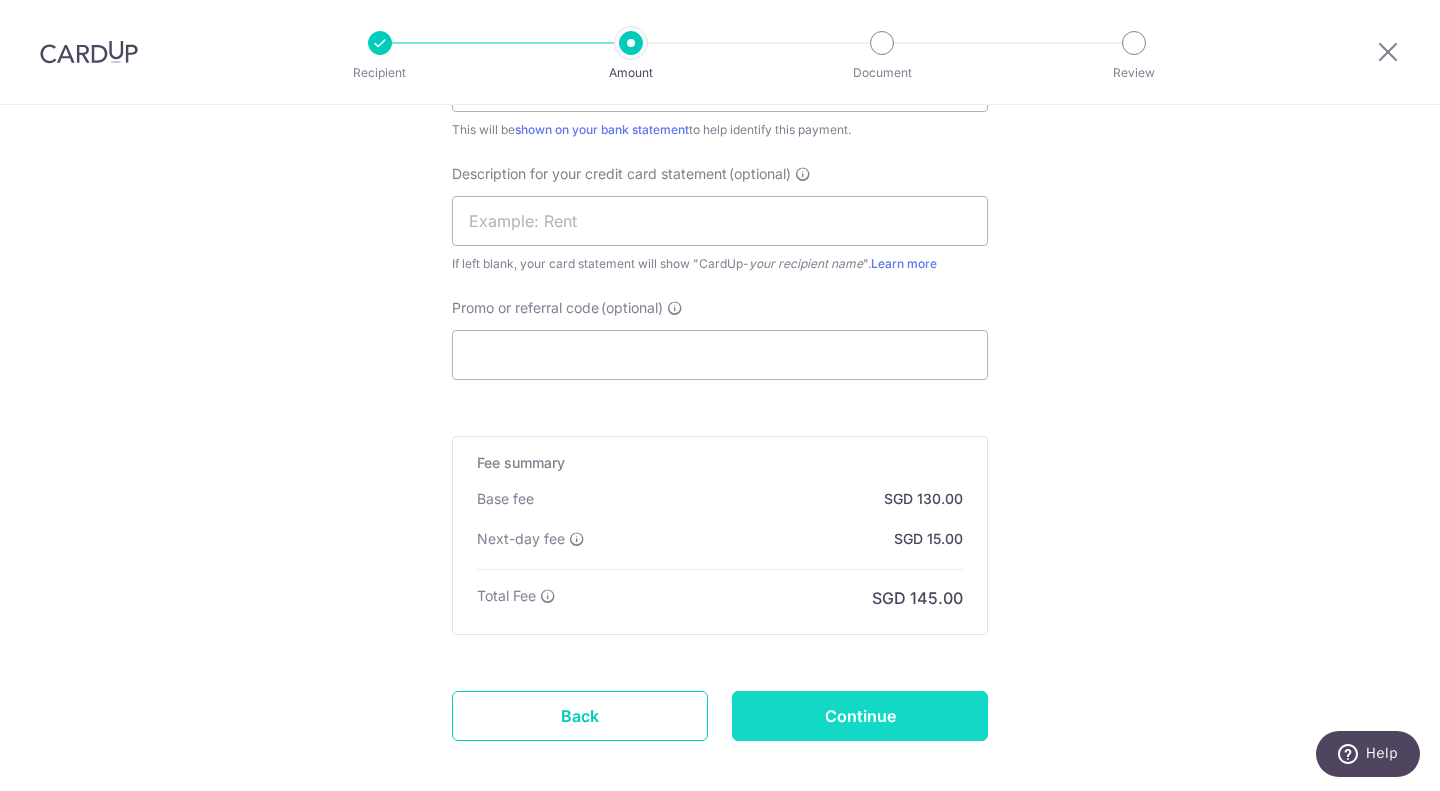 click on "Continue" at bounding box center [860, 716] 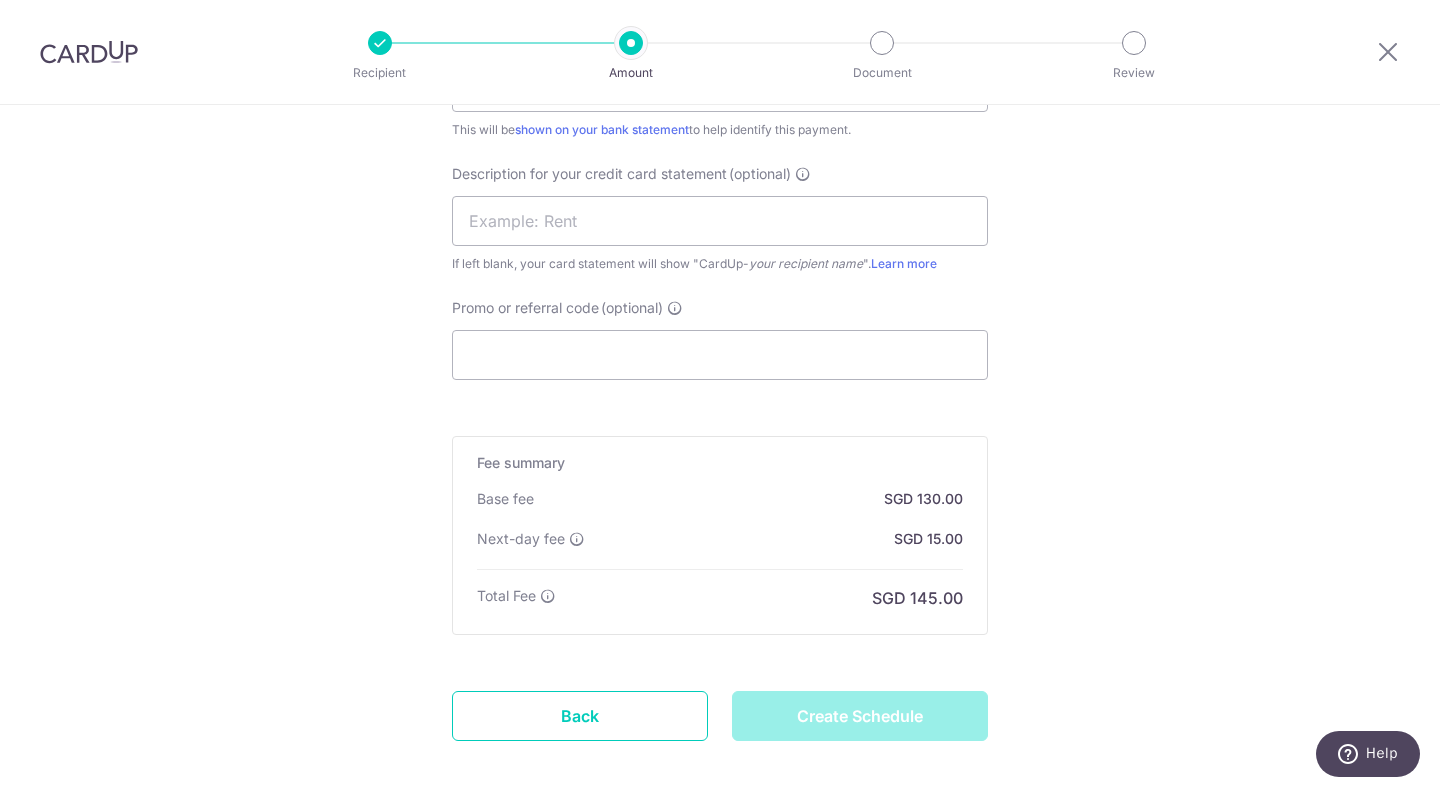 type on "Create Schedule" 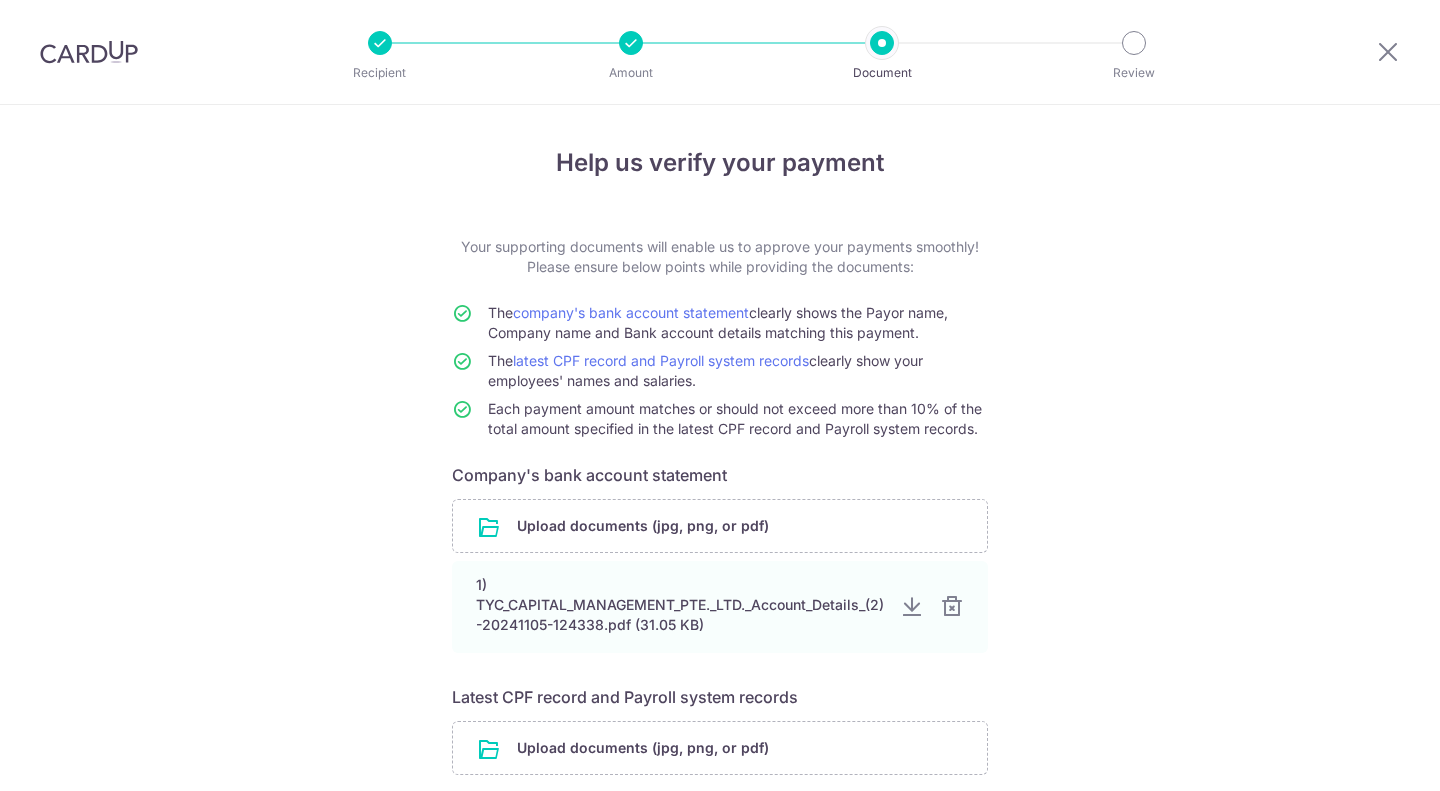 scroll, scrollTop: 0, scrollLeft: 0, axis: both 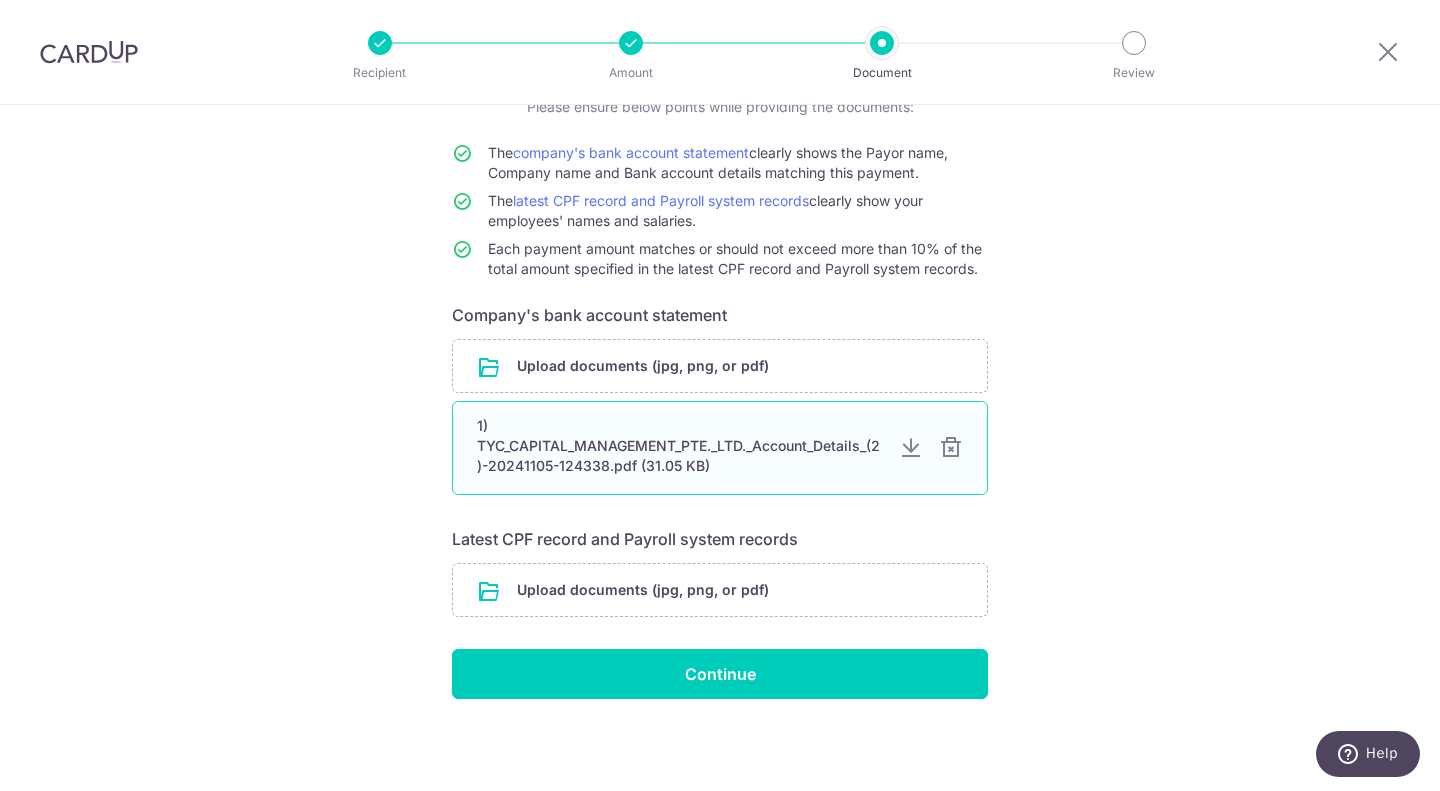 click at bounding box center (911, 448) 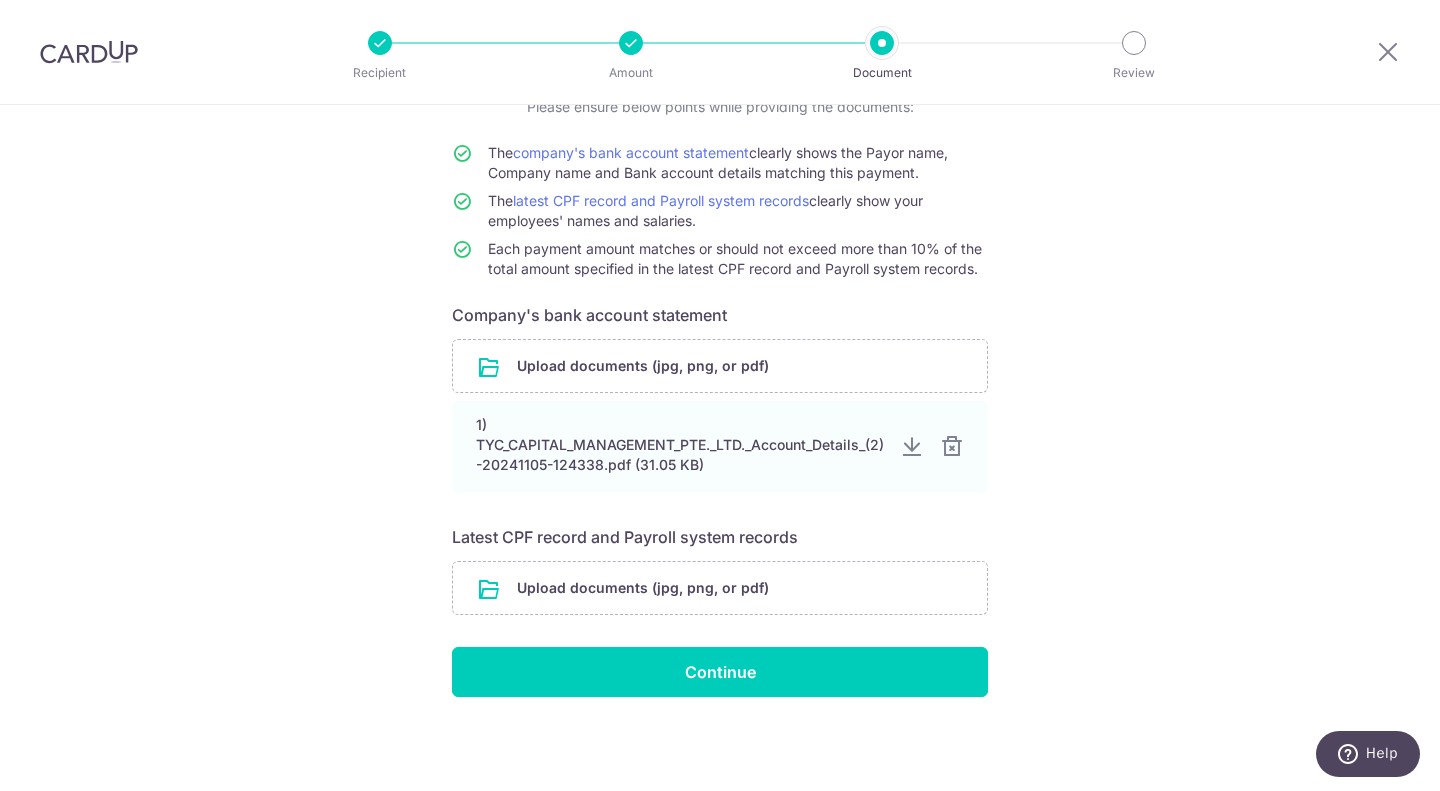 drag, startPoint x: 1191, startPoint y: 387, endPoint x: 1112, endPoint y: 398, distance: 79.762146 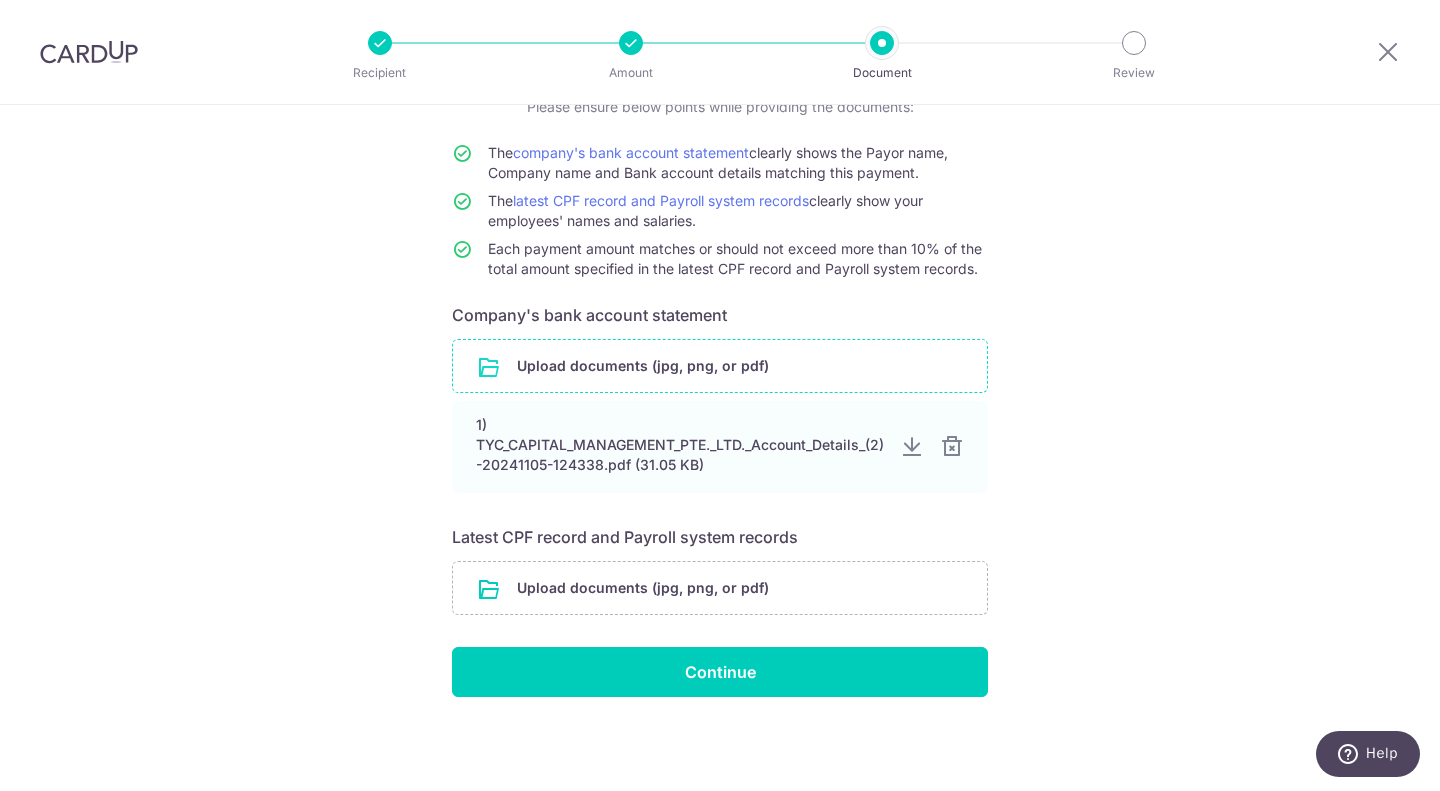 click at bounding box center [720, 366] 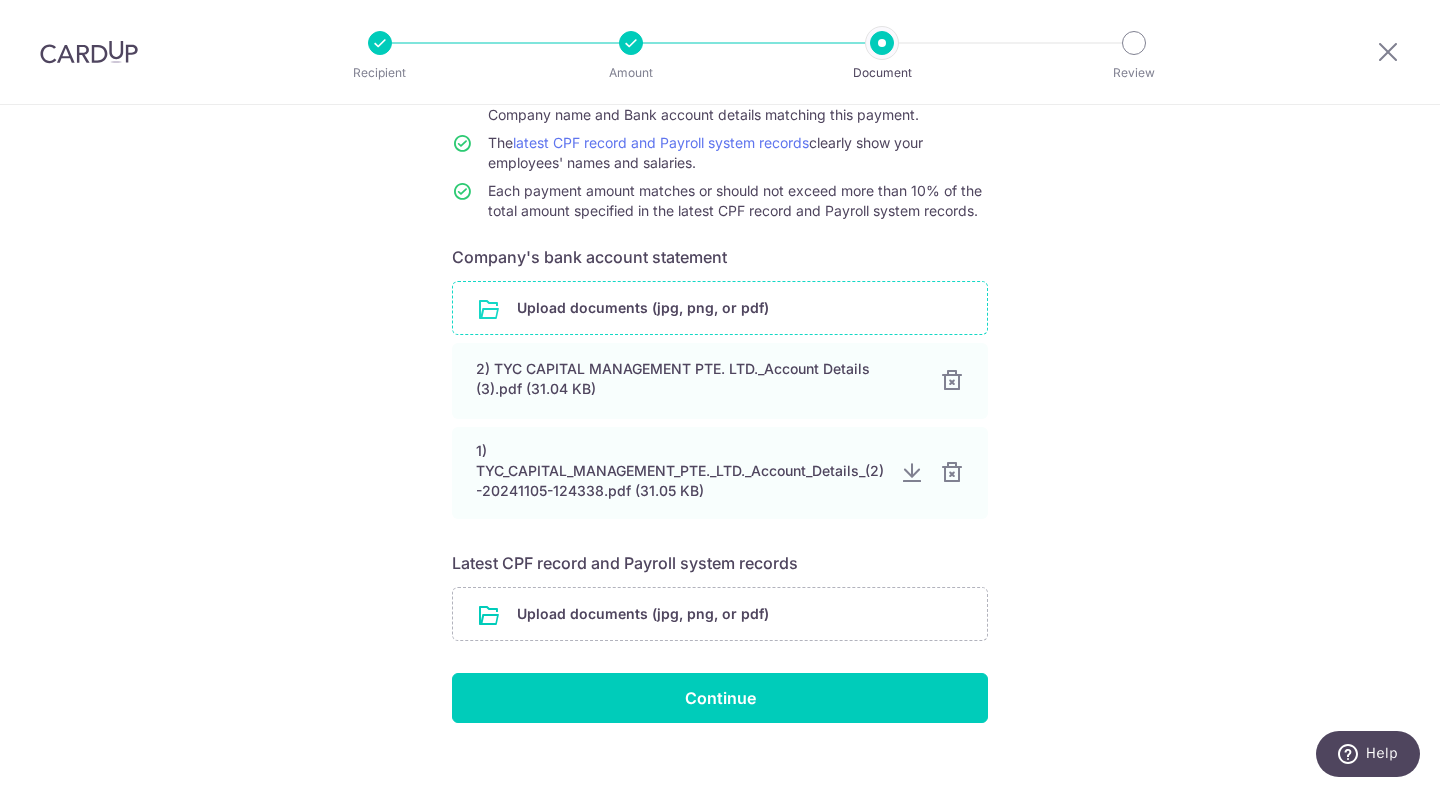 scroll, scrollTop: 244, scrollLeft: 0, axis: vertical 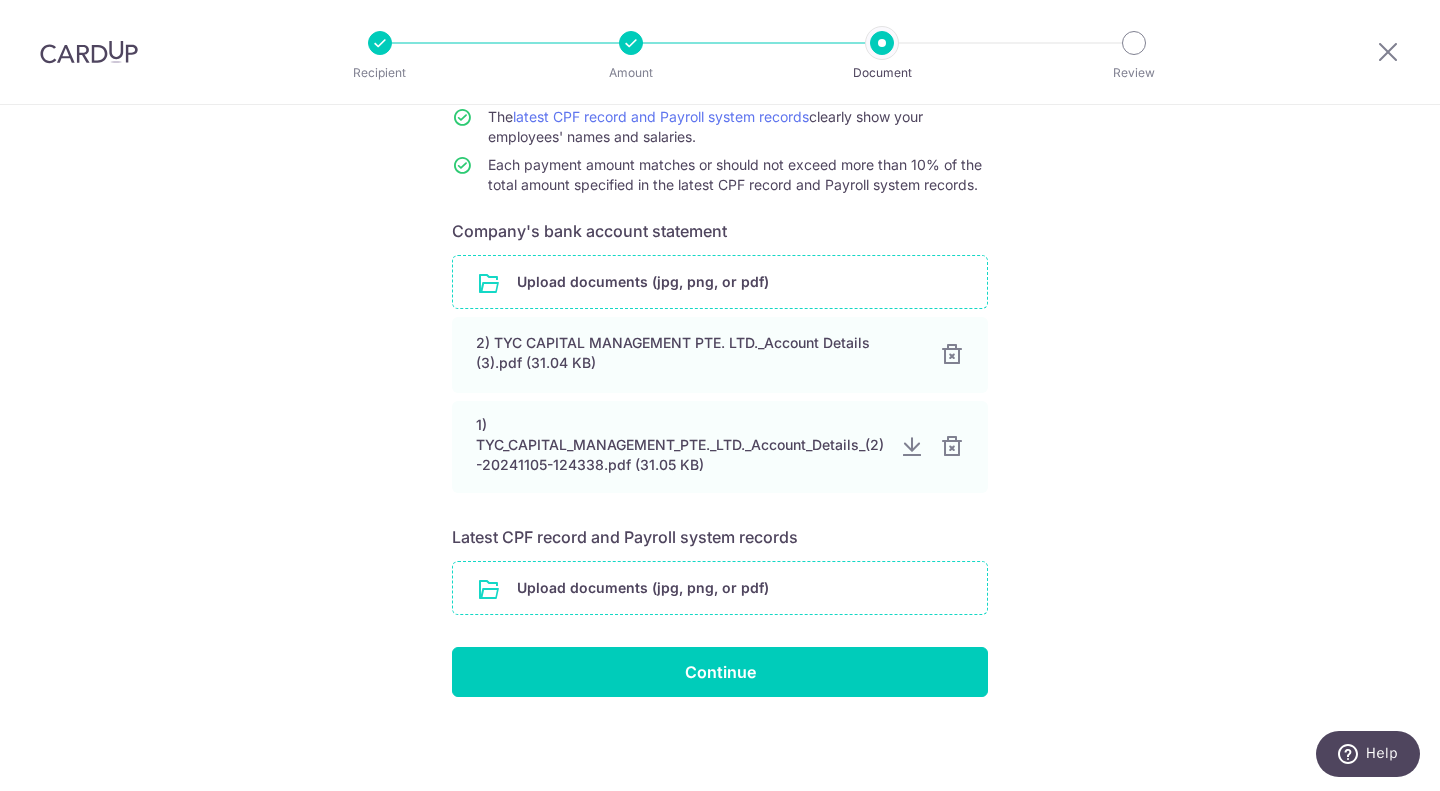 click at bounding box center [720, 588] 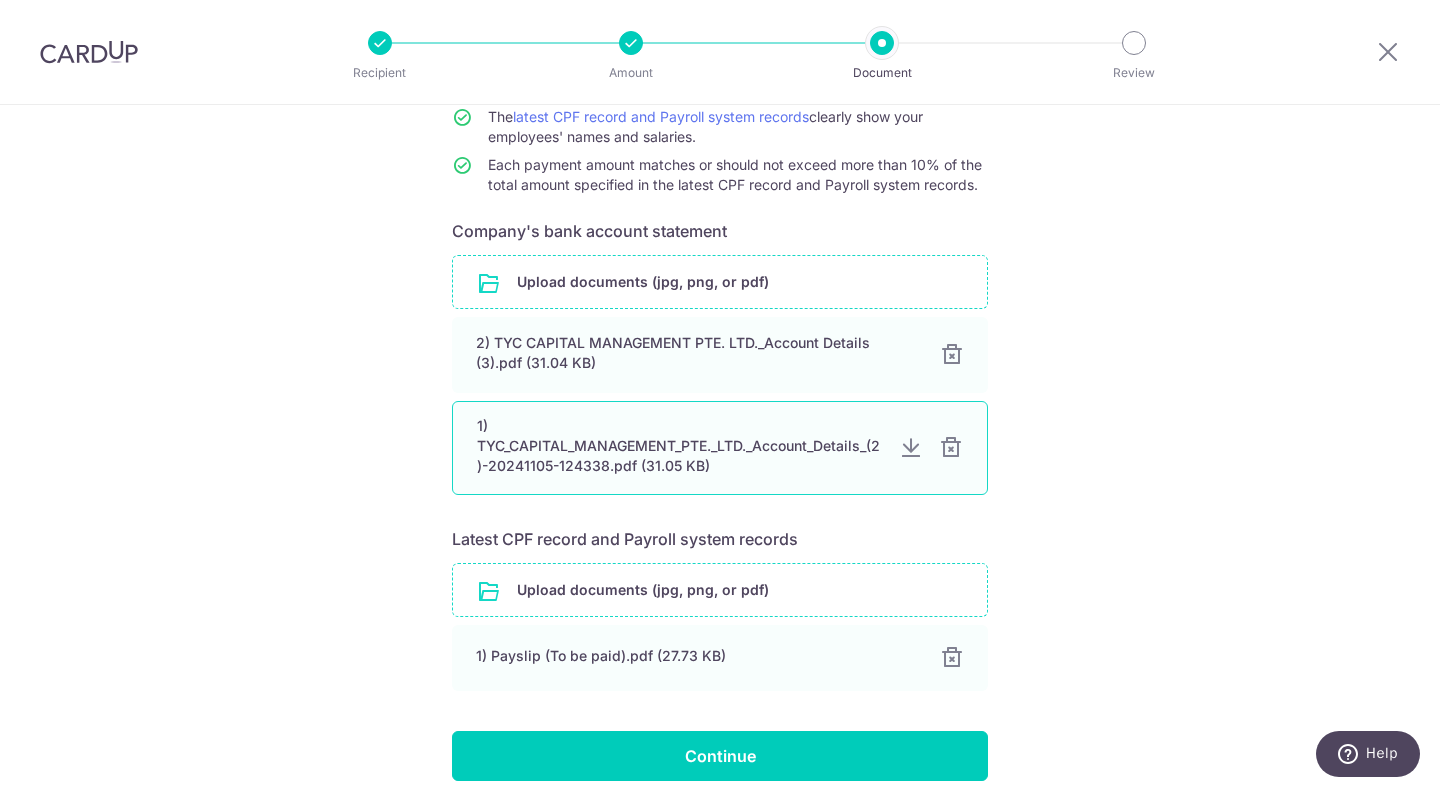 click at bounding box center [951, 448] 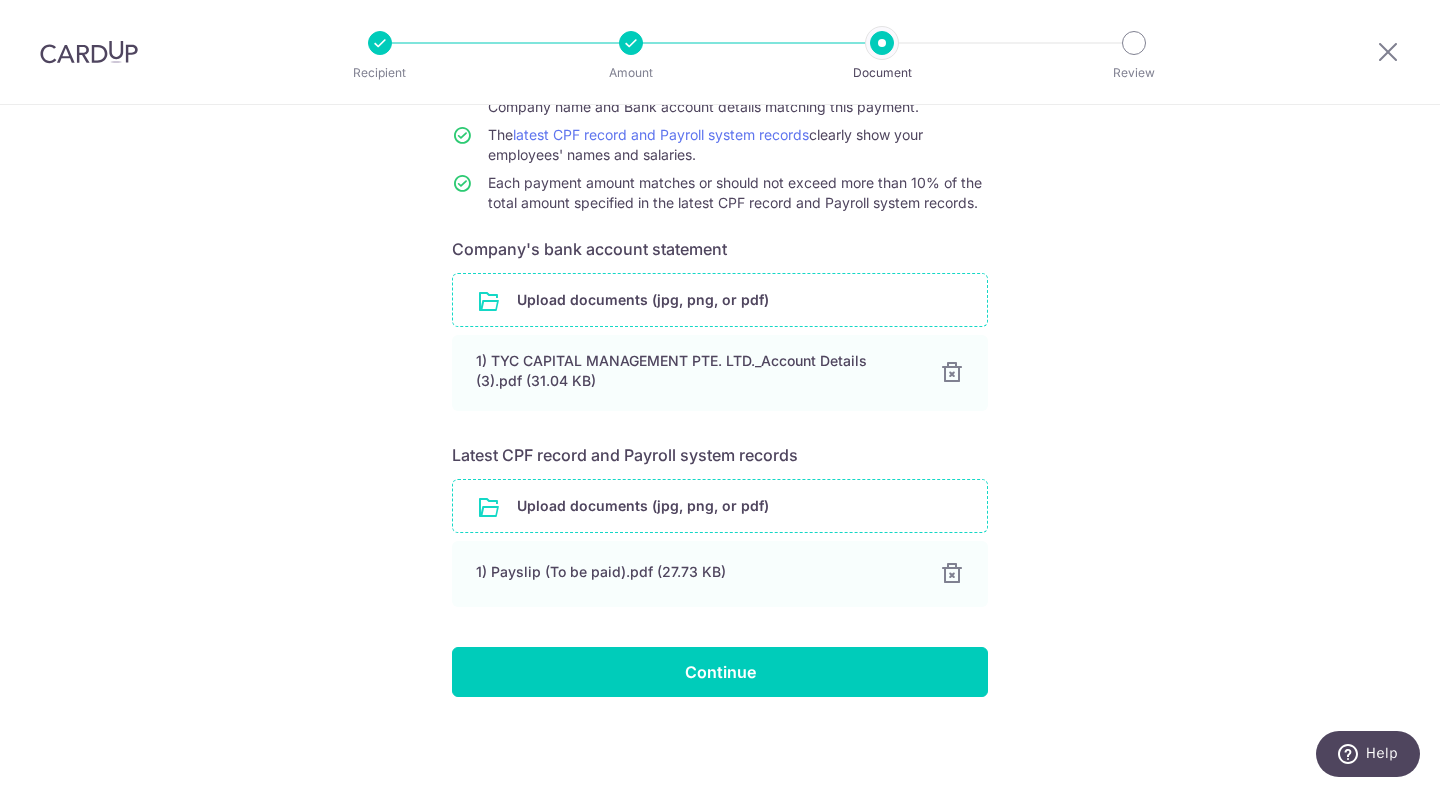 scroll, scrollTop: 226, scrollLeft: 0, axis: vertical 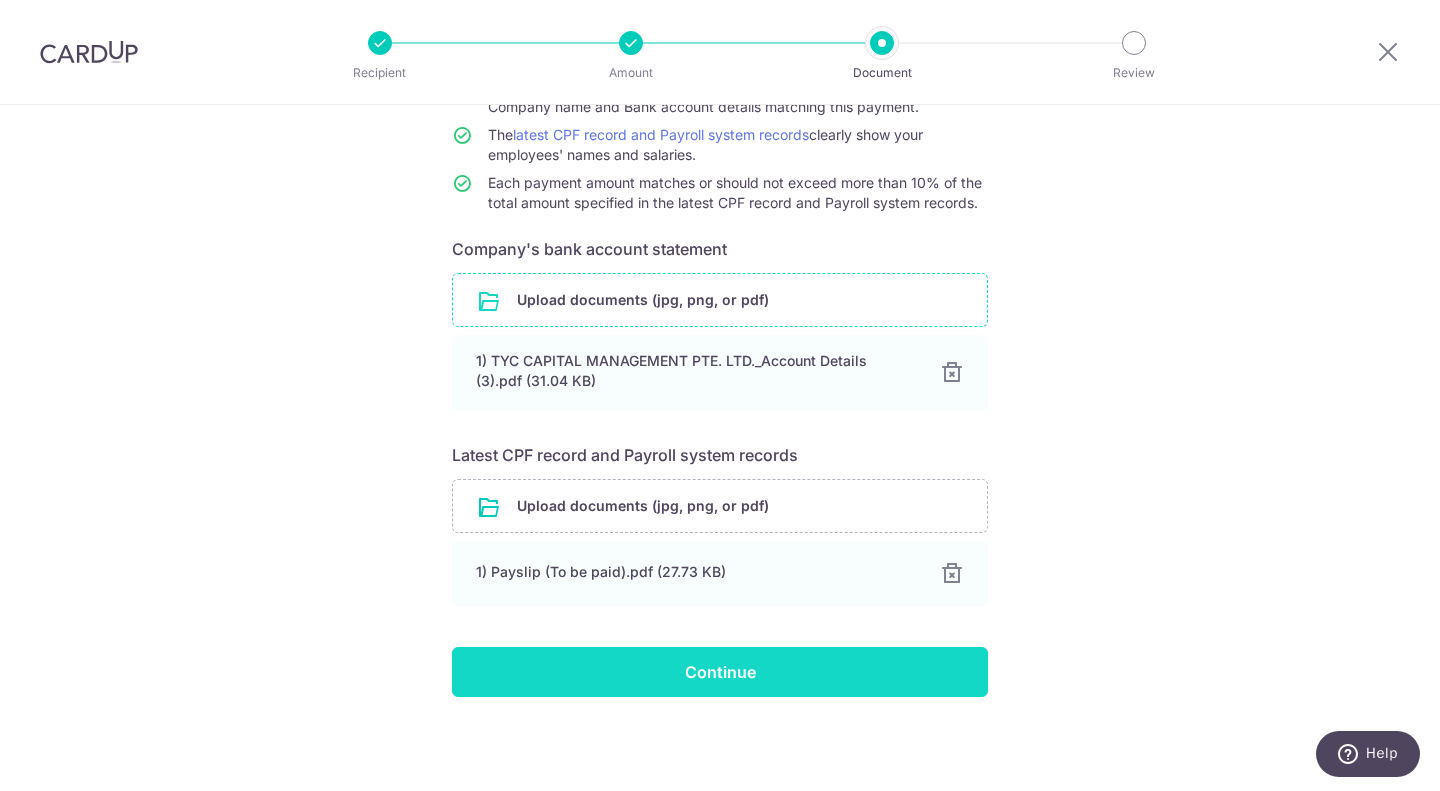 click on "Continue" at bounding box center [720, 672] 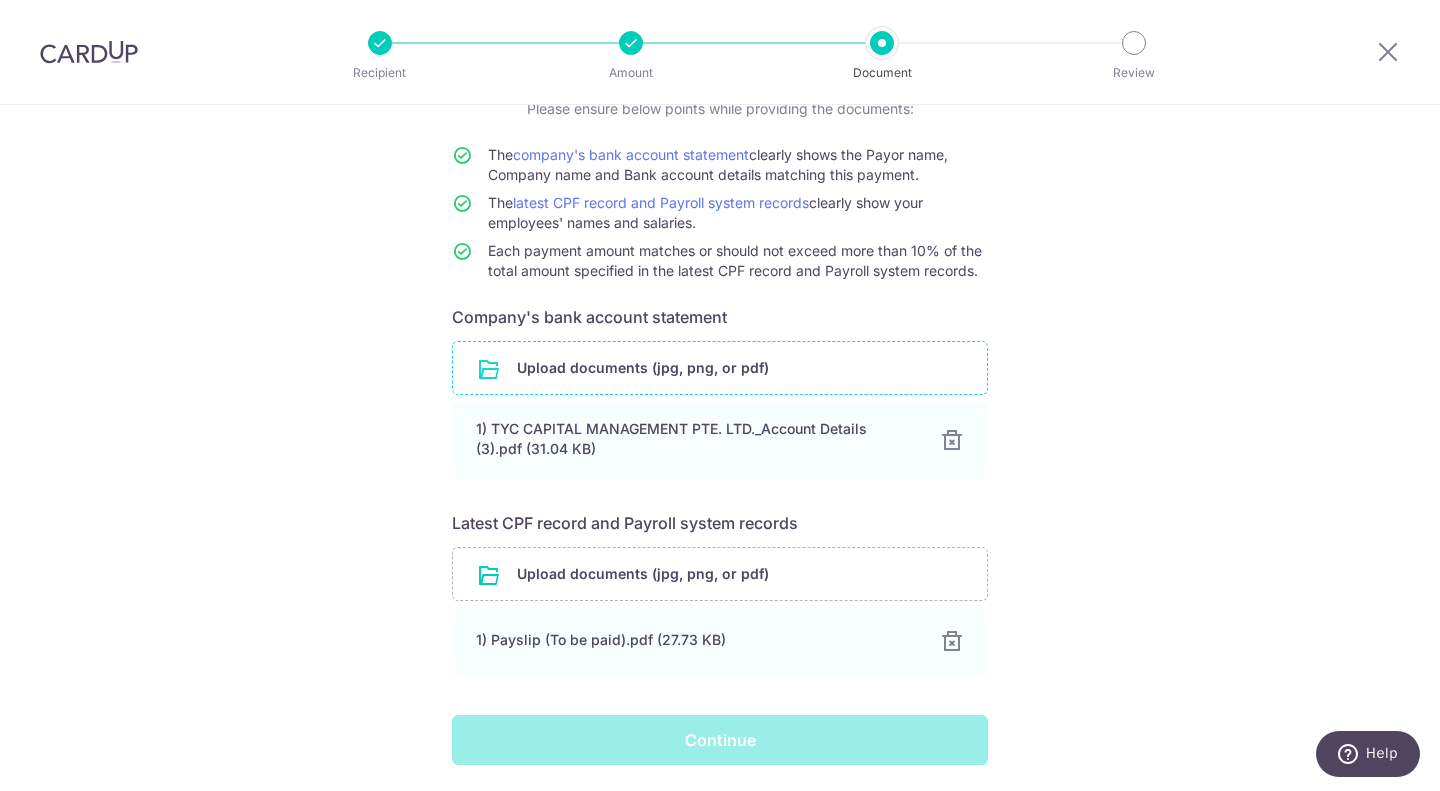 scroll, scrollTop: 126, scrollLeft: 0, axis: vertical 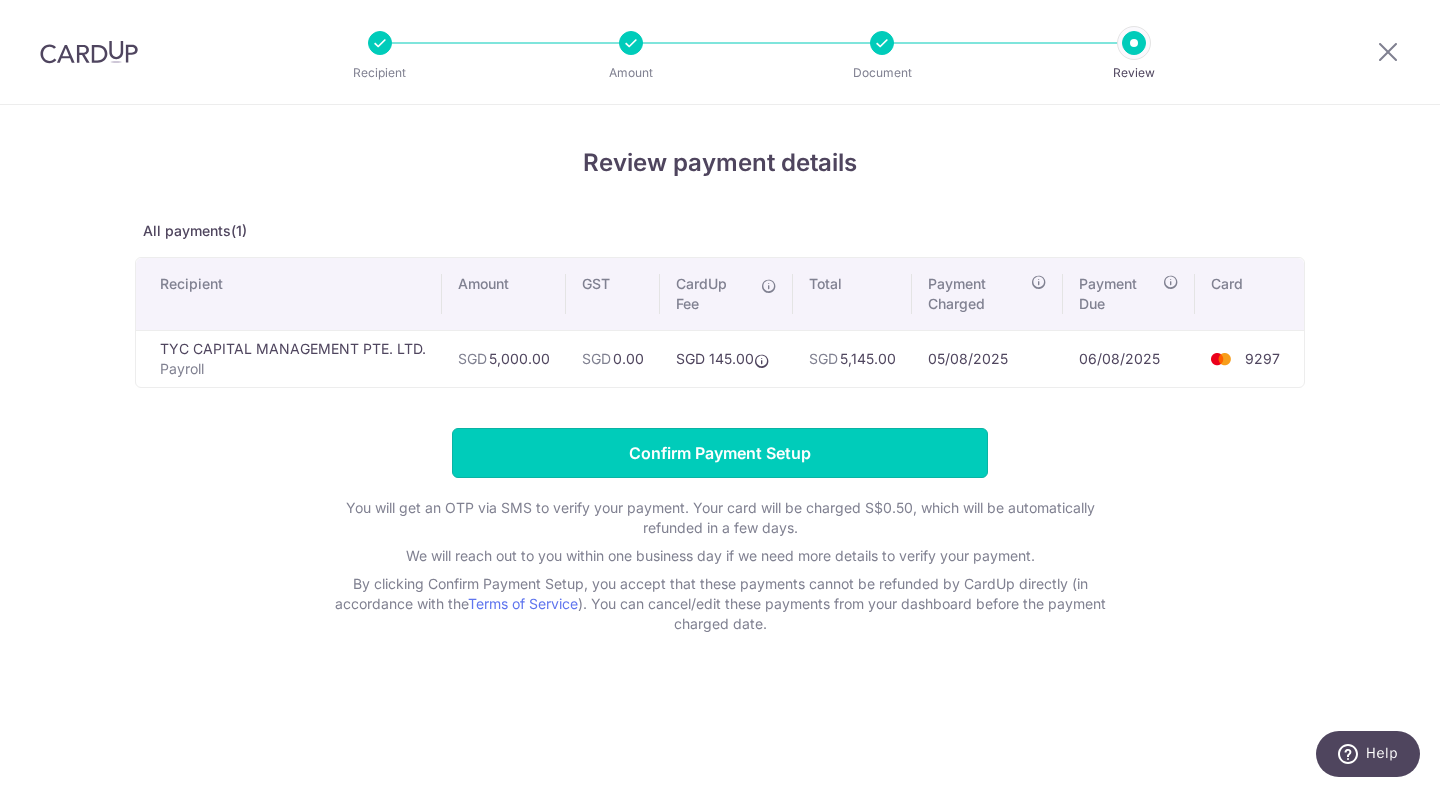 click on "Confirm Payment Setup" at bounding box center (720, 453) 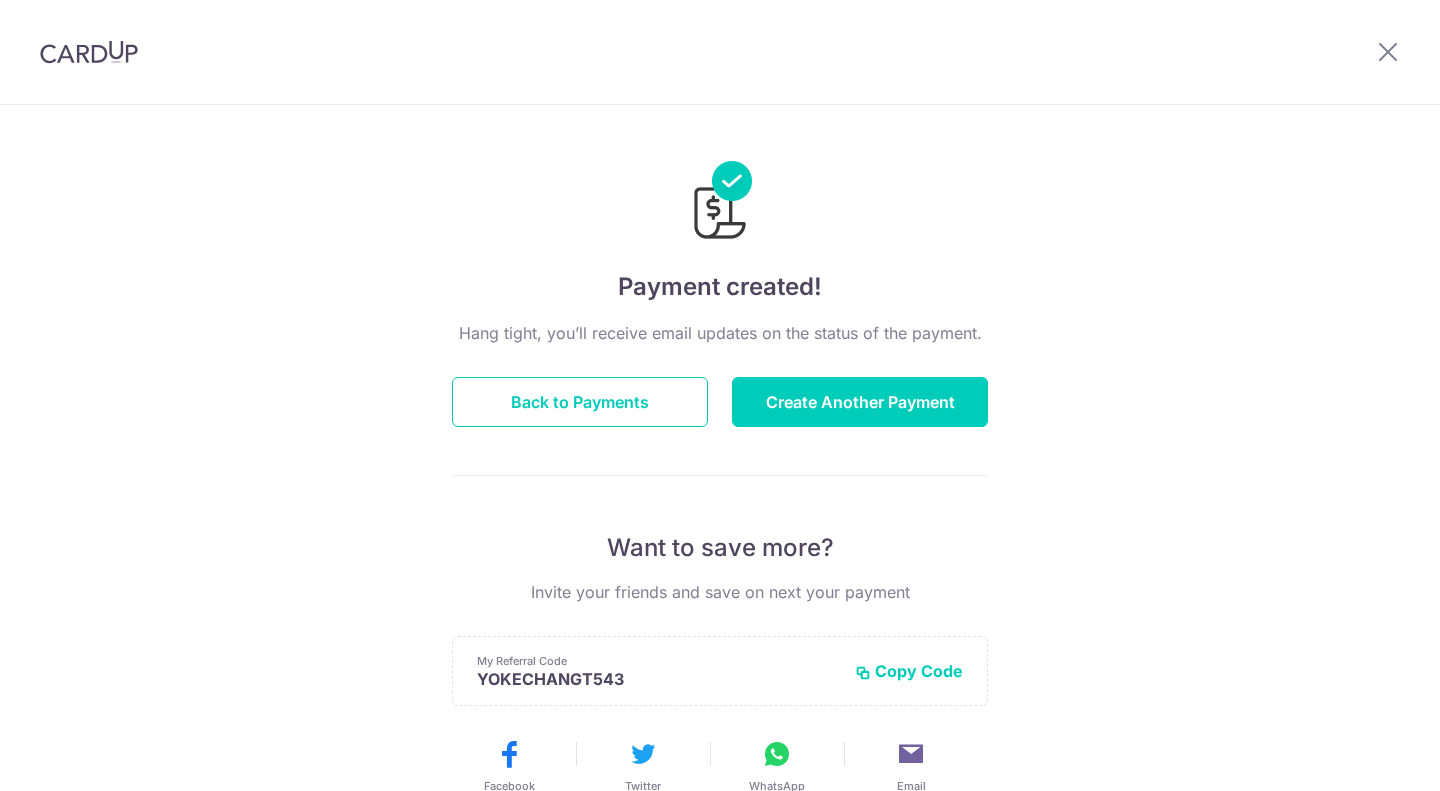 scroll, scrollTop: 0, scrollLeft: 0, axis: both 